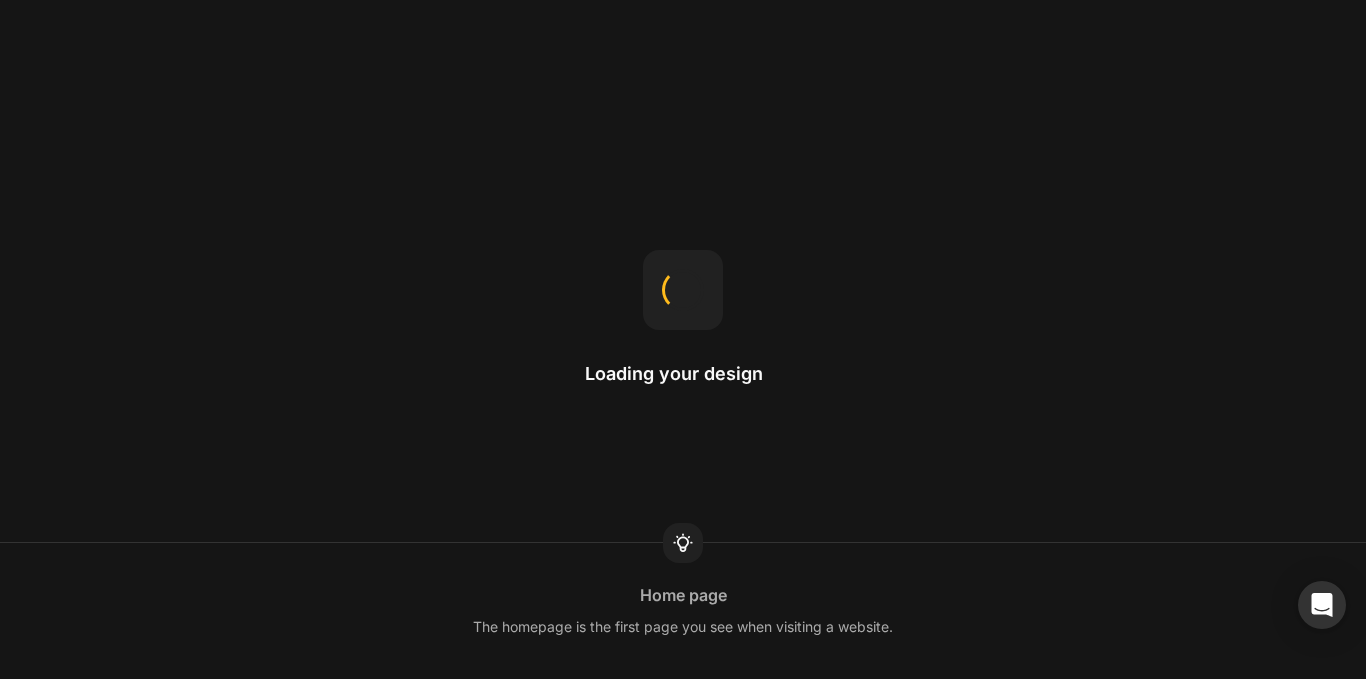 scroll, scrollTop: 0, scrollLeft: 0, axis: both 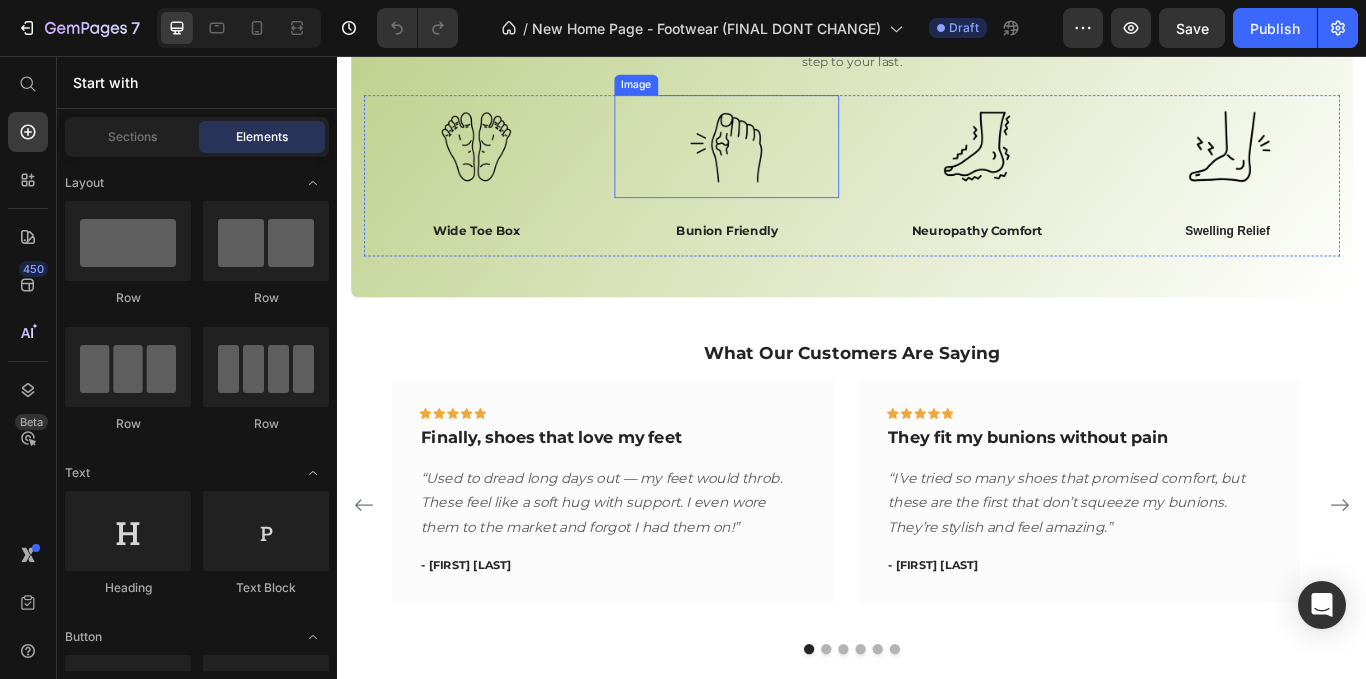 click at bounding box center [791, 162] 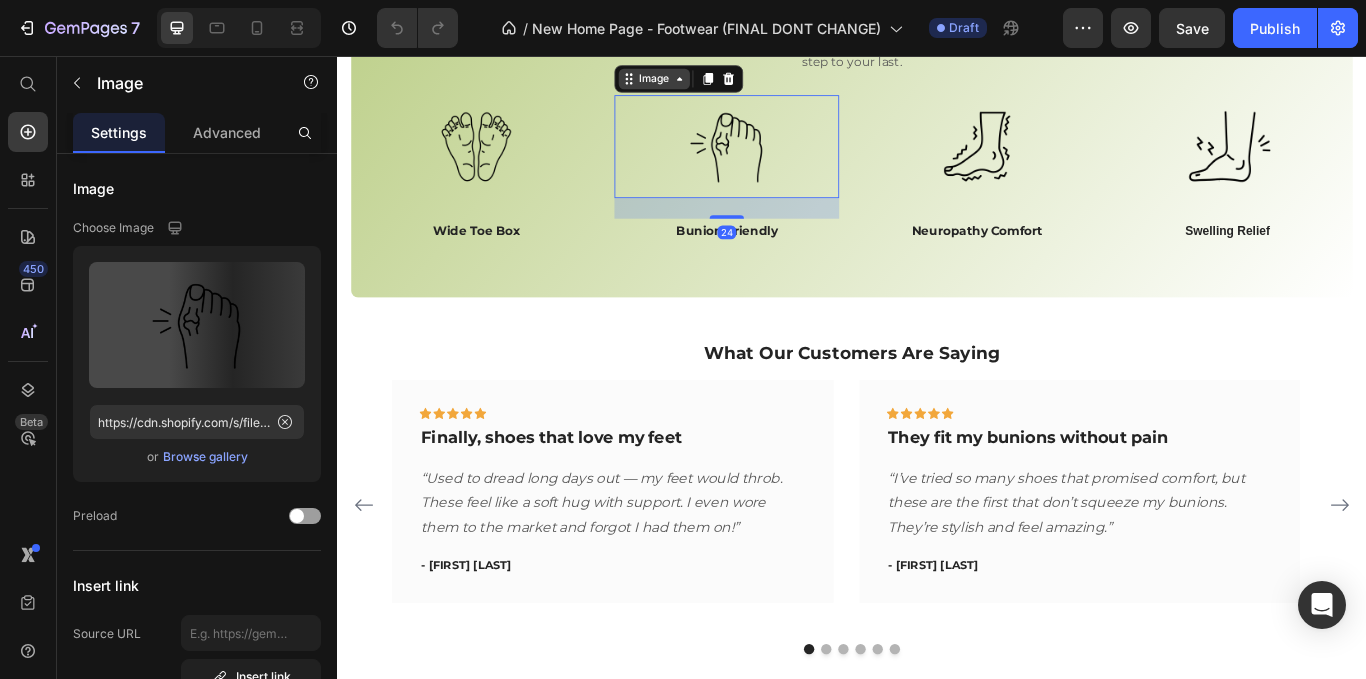 click 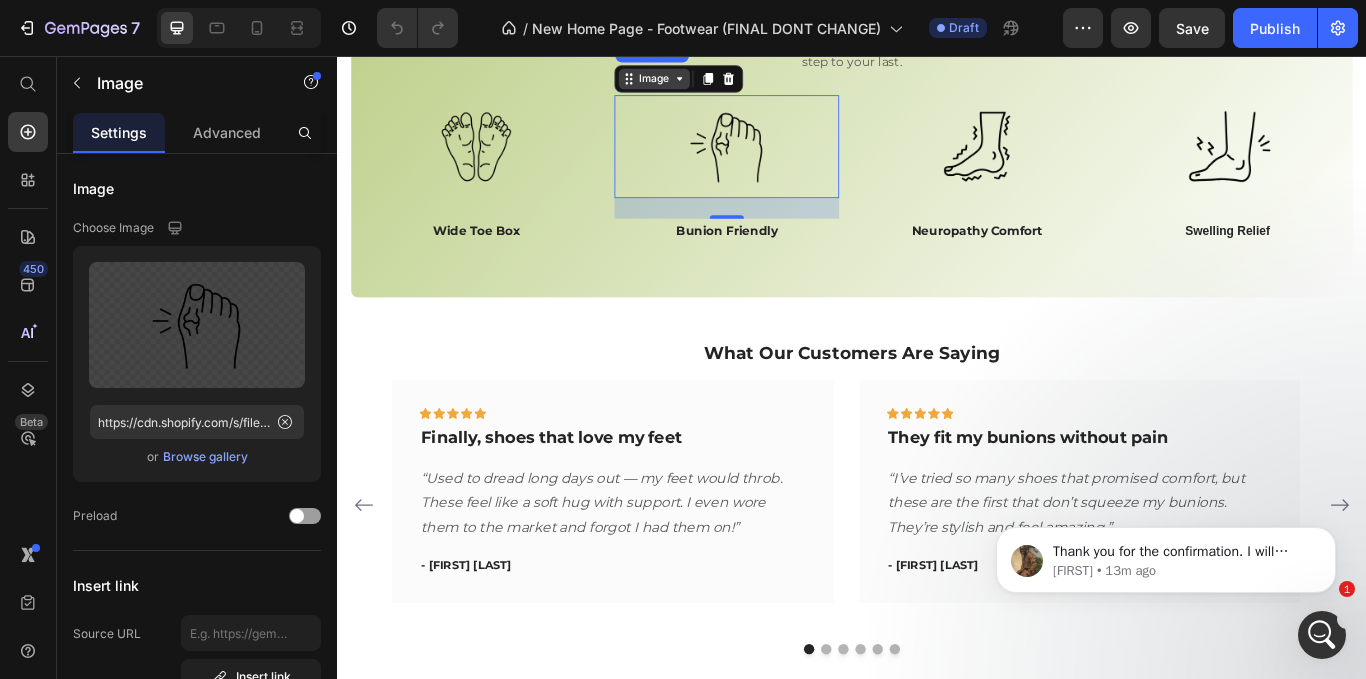 scroll, scrollTop: 0, scrollLeft: 0, axis: both 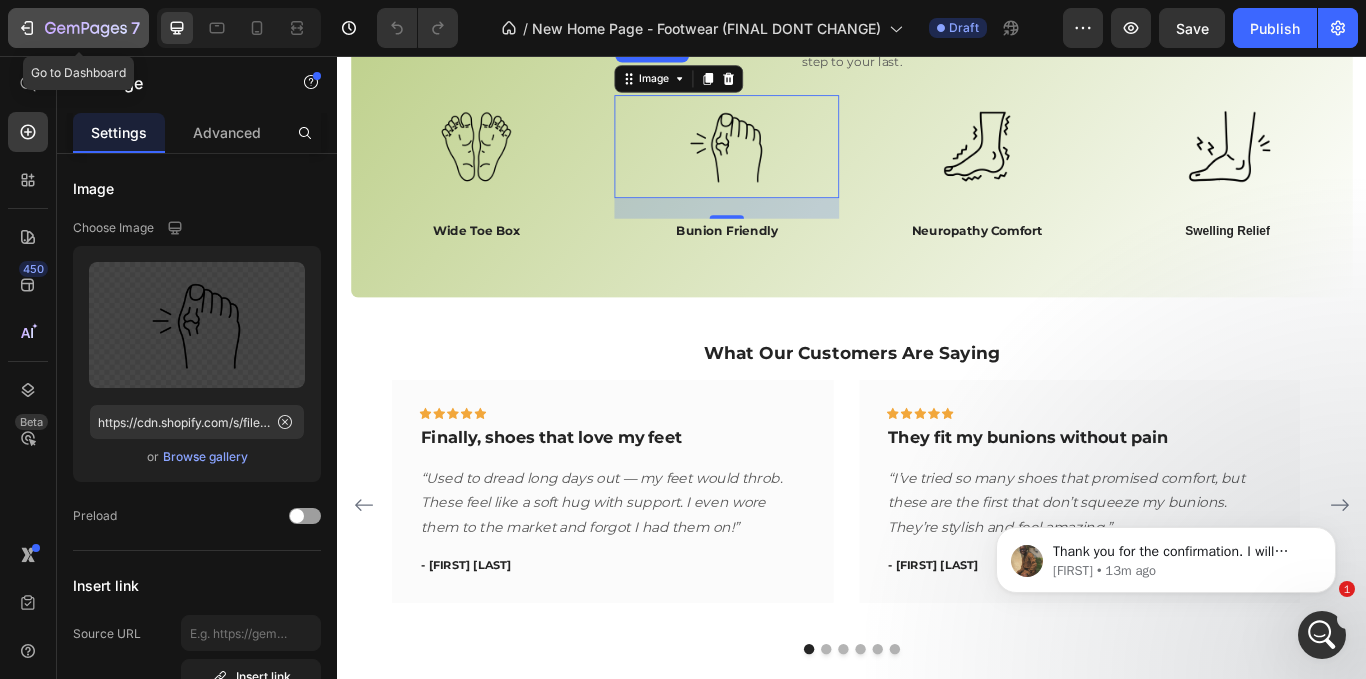 click 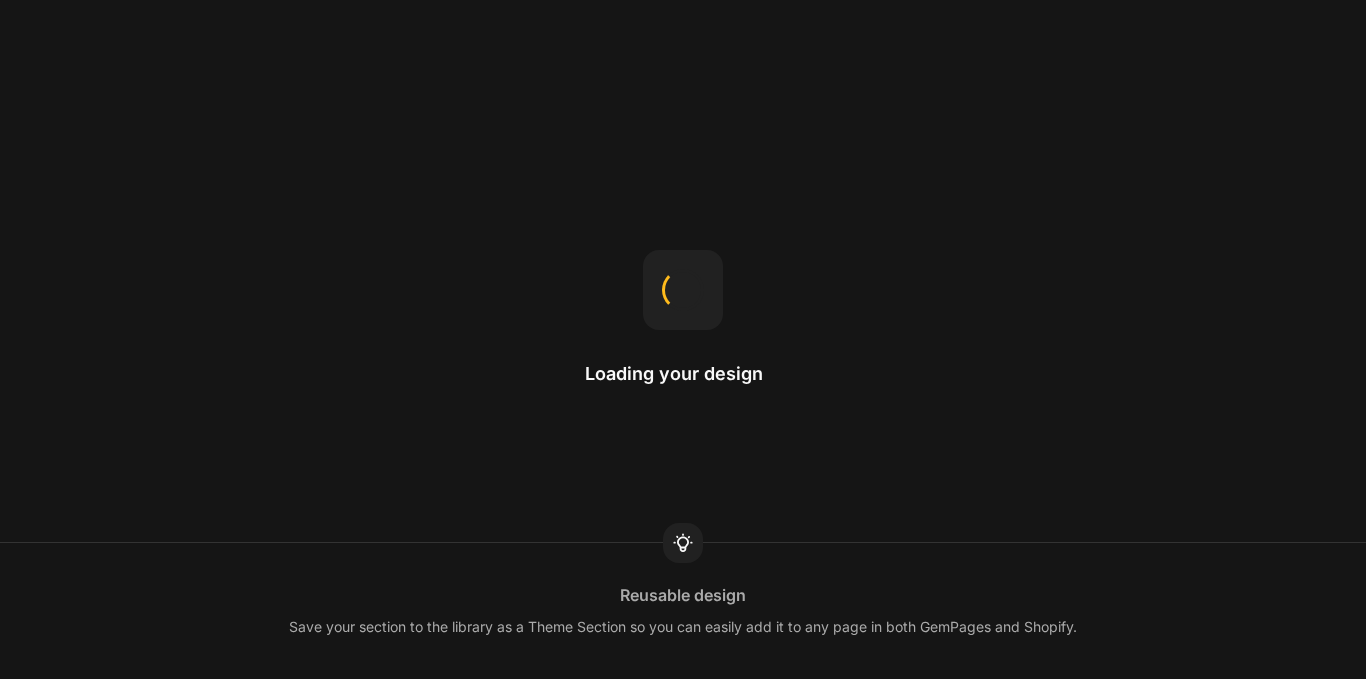 scroll, scrollTop: 0, scrollLeft: 0, axis: both 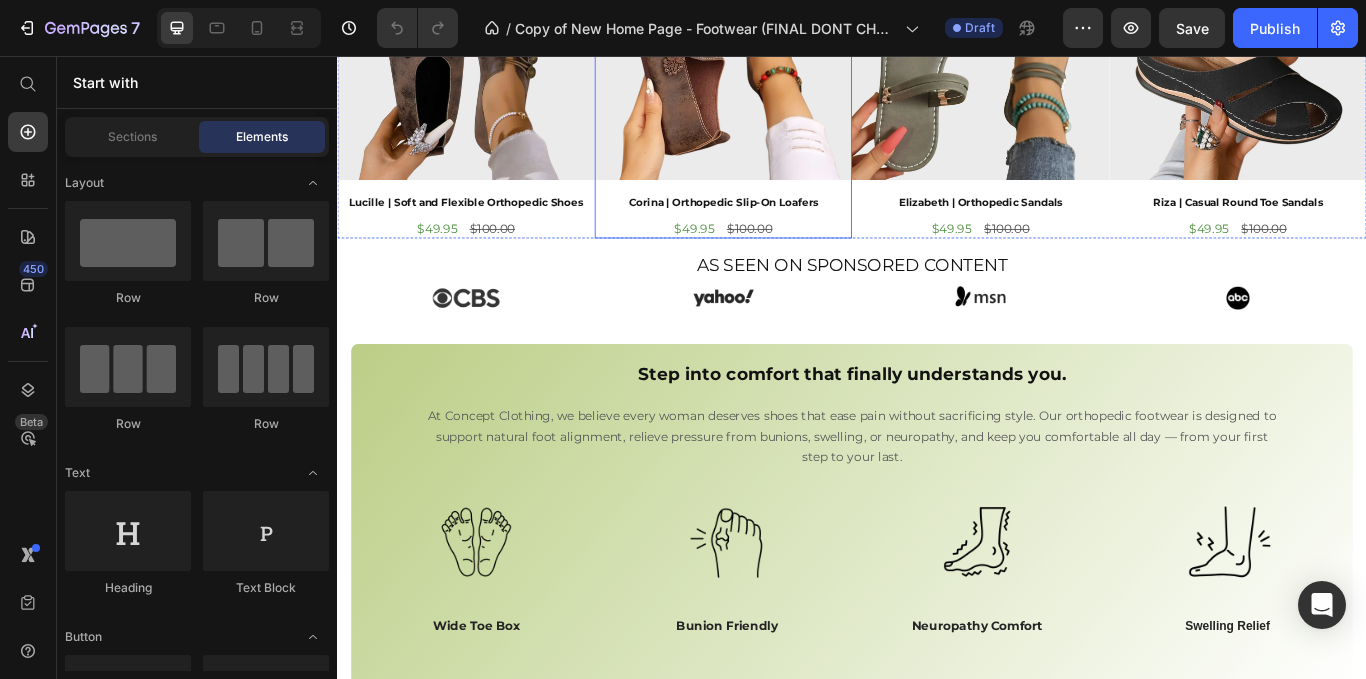 click on "YOU SAVE 50% Product Badge Product Images Corina | Orthopedic Slip-On Loafers Product Title $49.95 Product Price $100.00 Product Price Row" at bounding box center (487, 85) 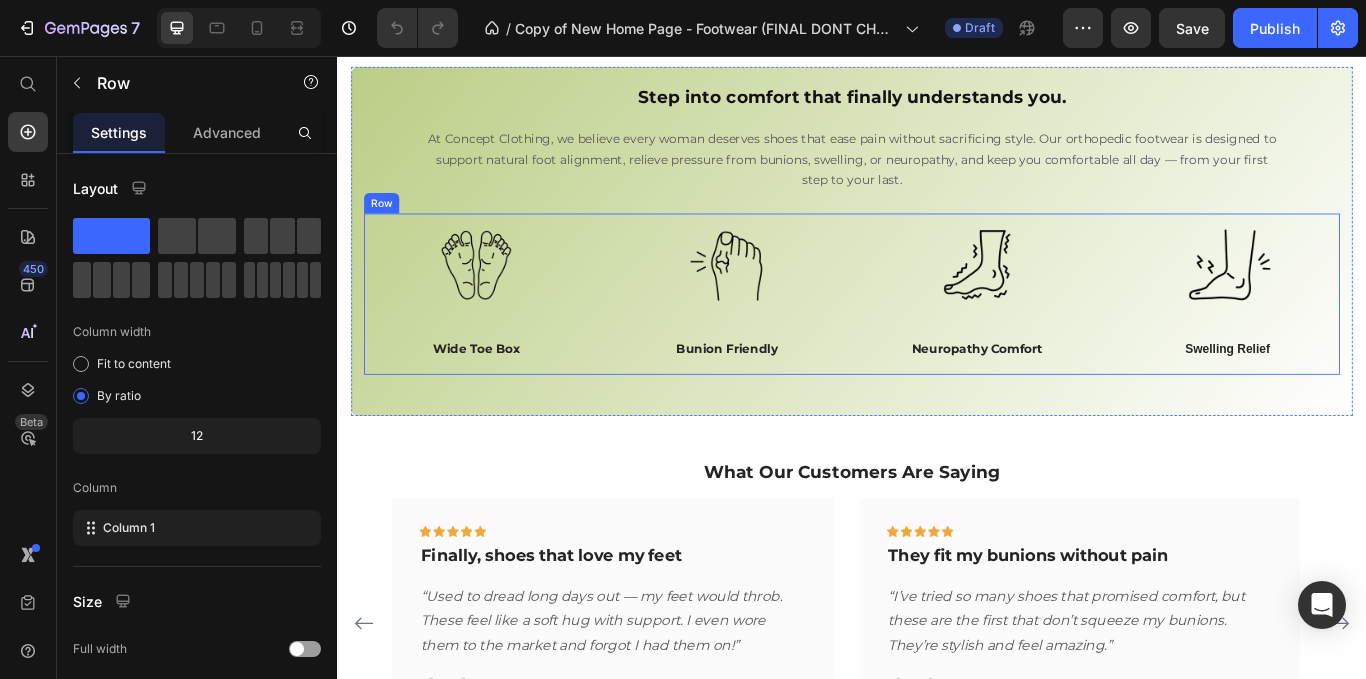 scroll, scrollTop: 862, scrollLeft: 0, axis: vertical 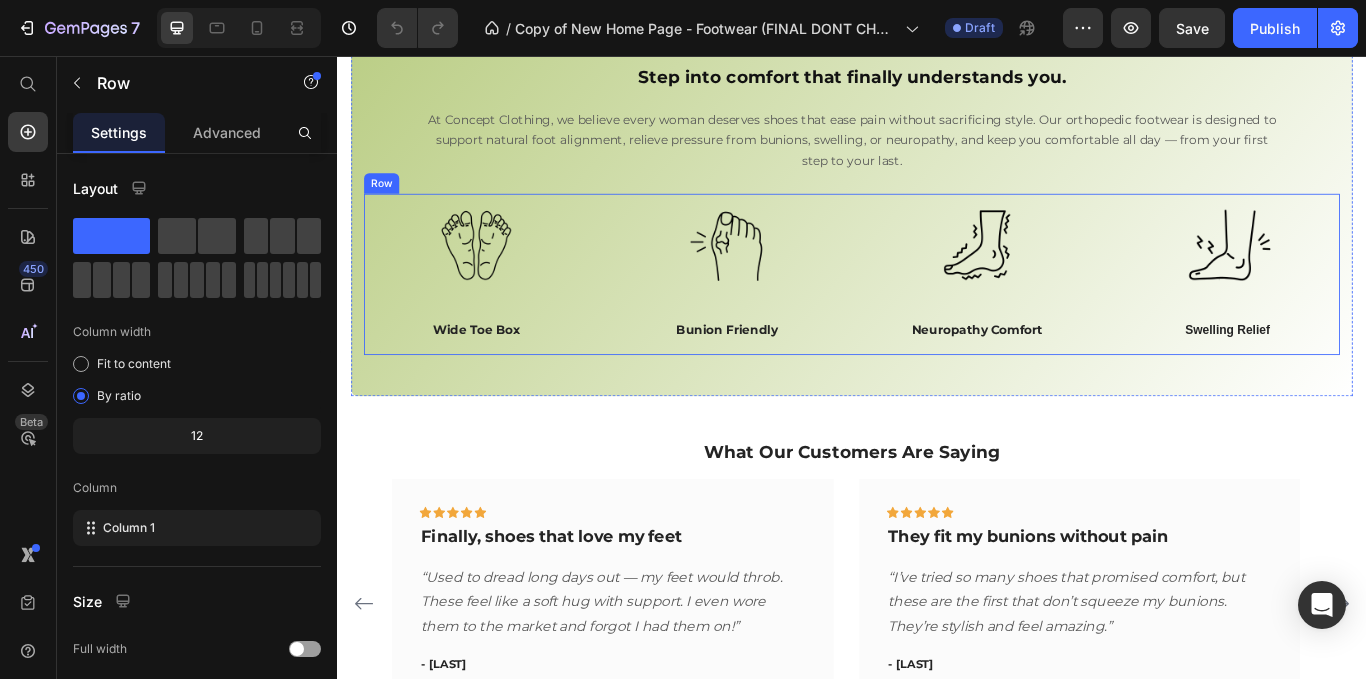click on "Image  Wide Toe Box Text block Image Bunion Friendly Text block Image Neuropathy Comfort Text block Image Swelling Relief Text block Row" at bounding box center (937, 311) 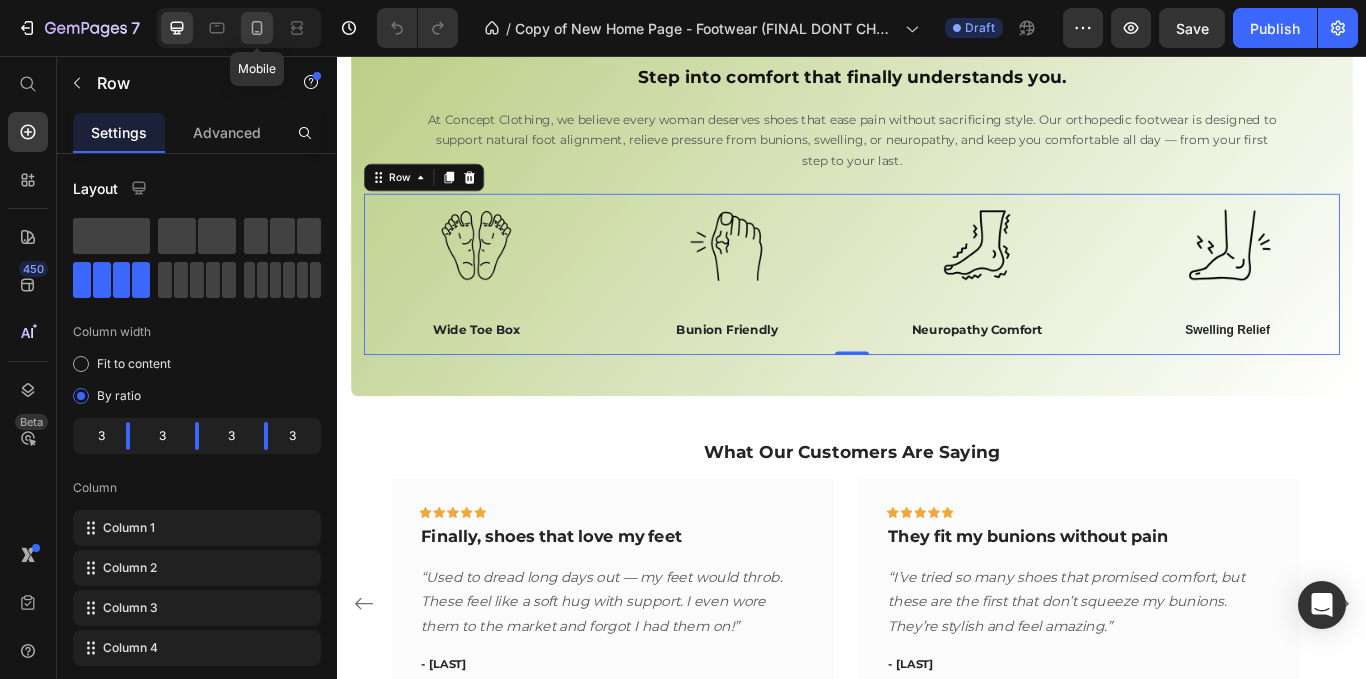 click 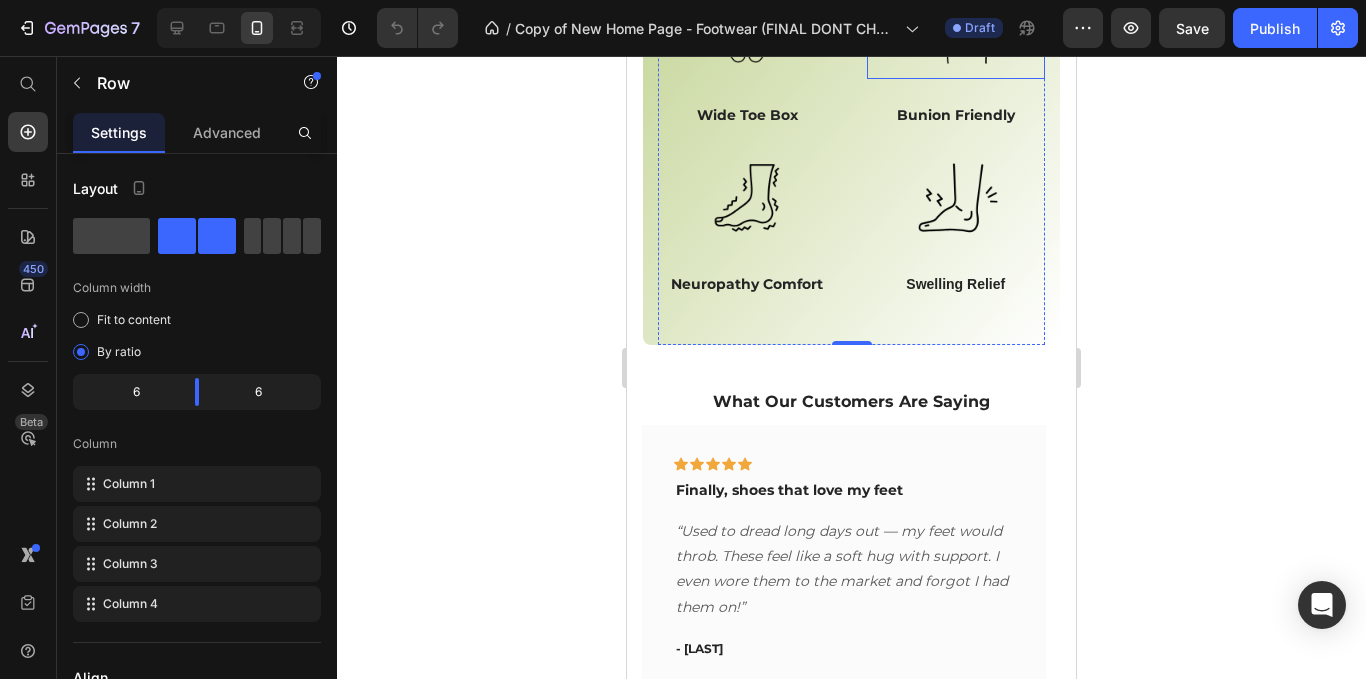 scroll, scrollTop: 1379, scrollLeft: 0, axis: vertical 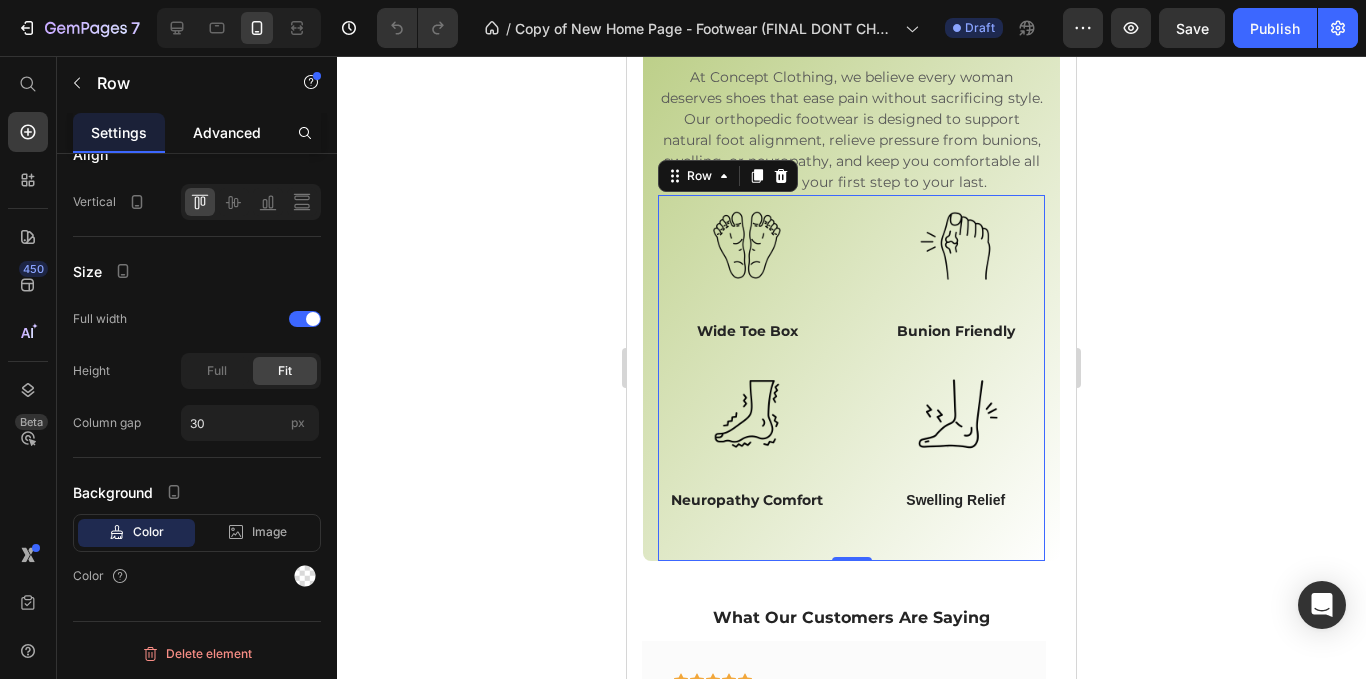 drag, startPoint x: 255, startPoint y: 153, endPoint x: 248, endPoint y: 144, distance: 11.401754 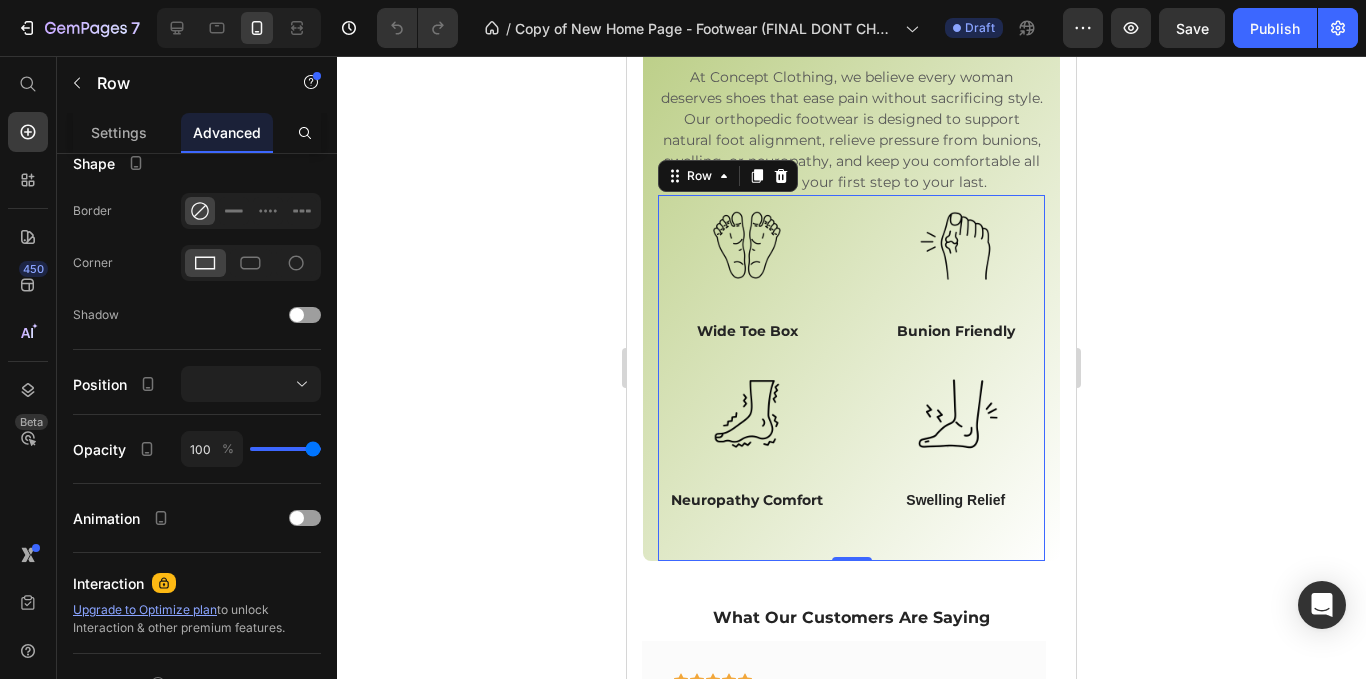 scroll, scrollTop: 0, scrollLeft: 0, axis: both 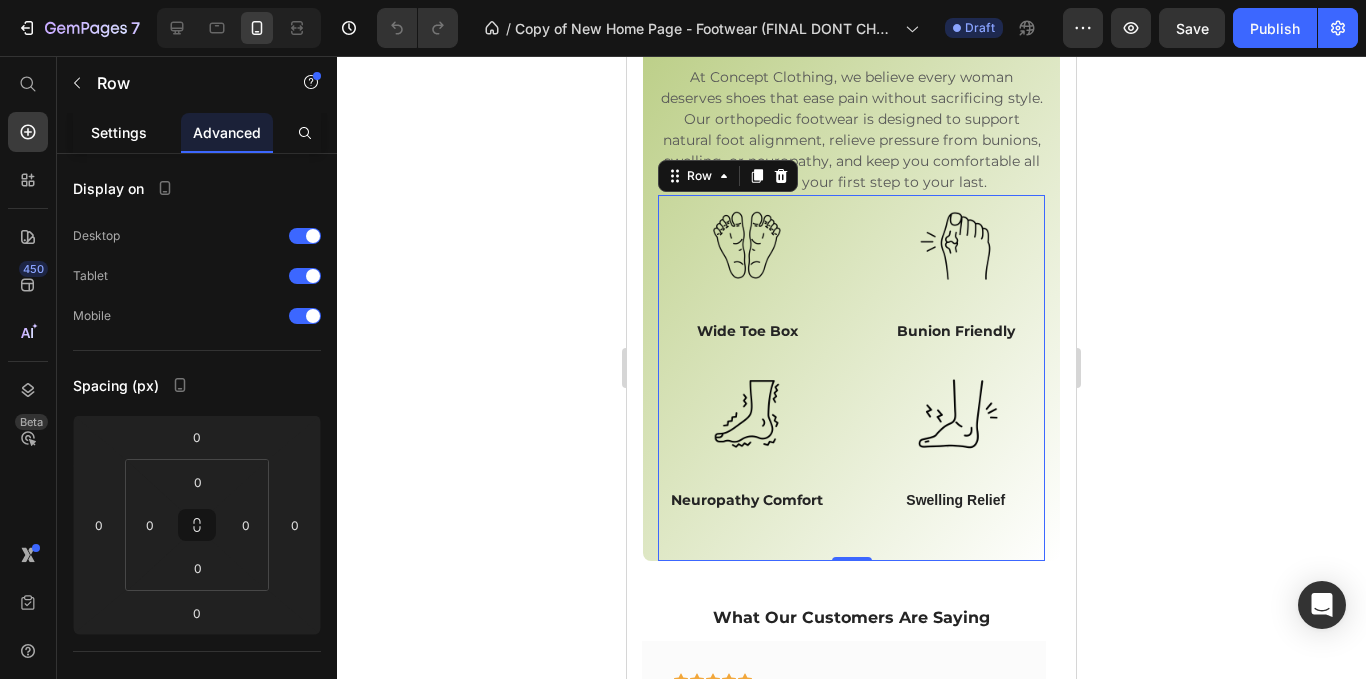 click on "Settings" 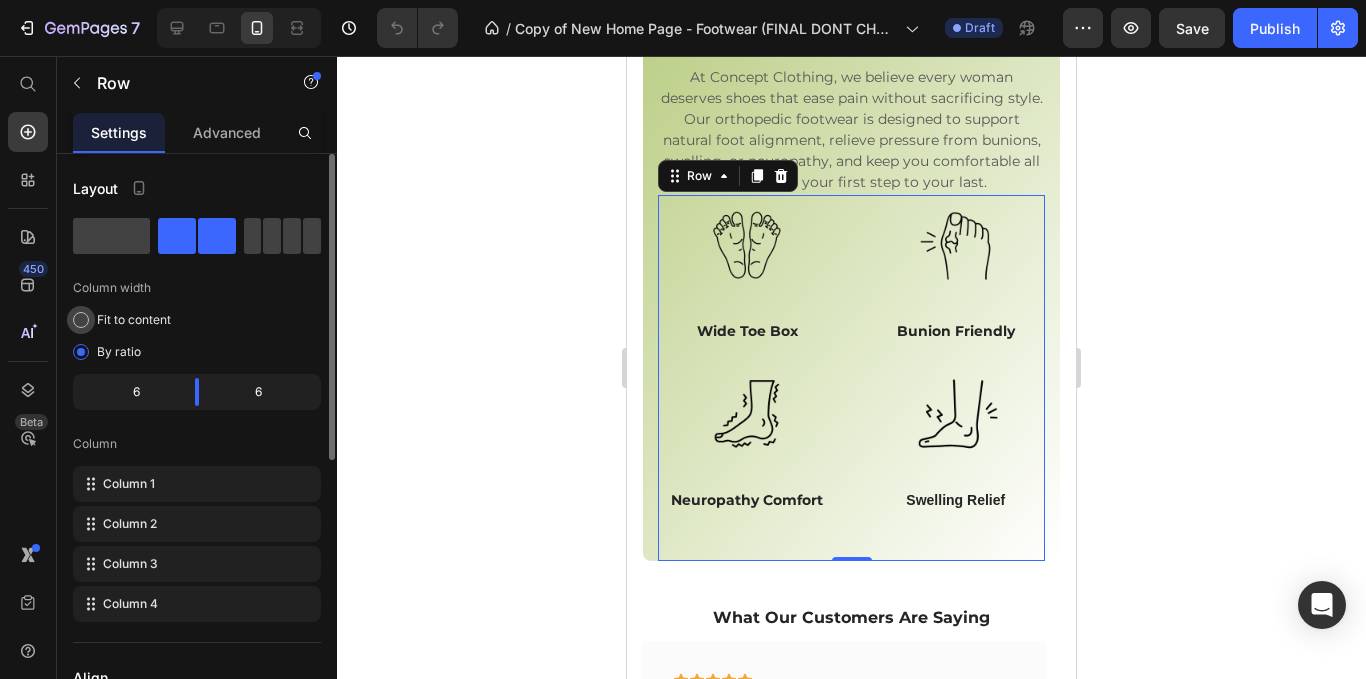 click on "Fit to content" at bounding box center [134, 320] 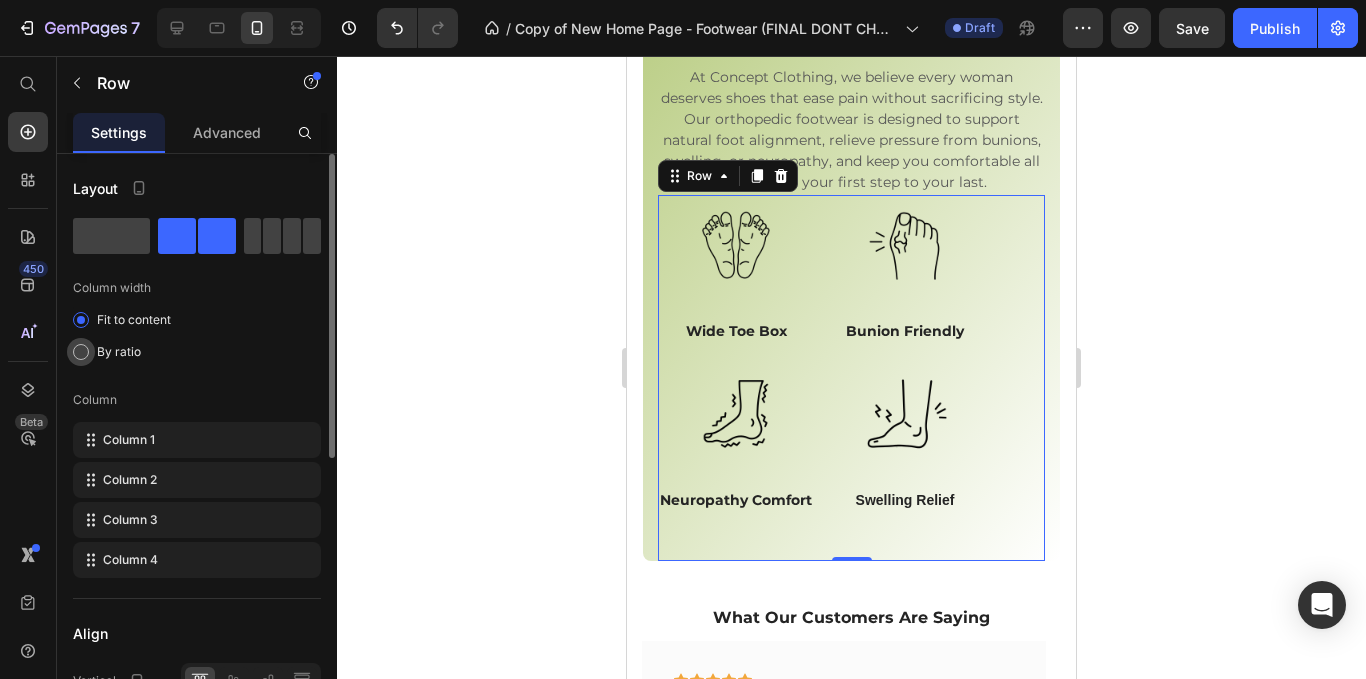 click on "By ratio" at bounding box center (119, 352) 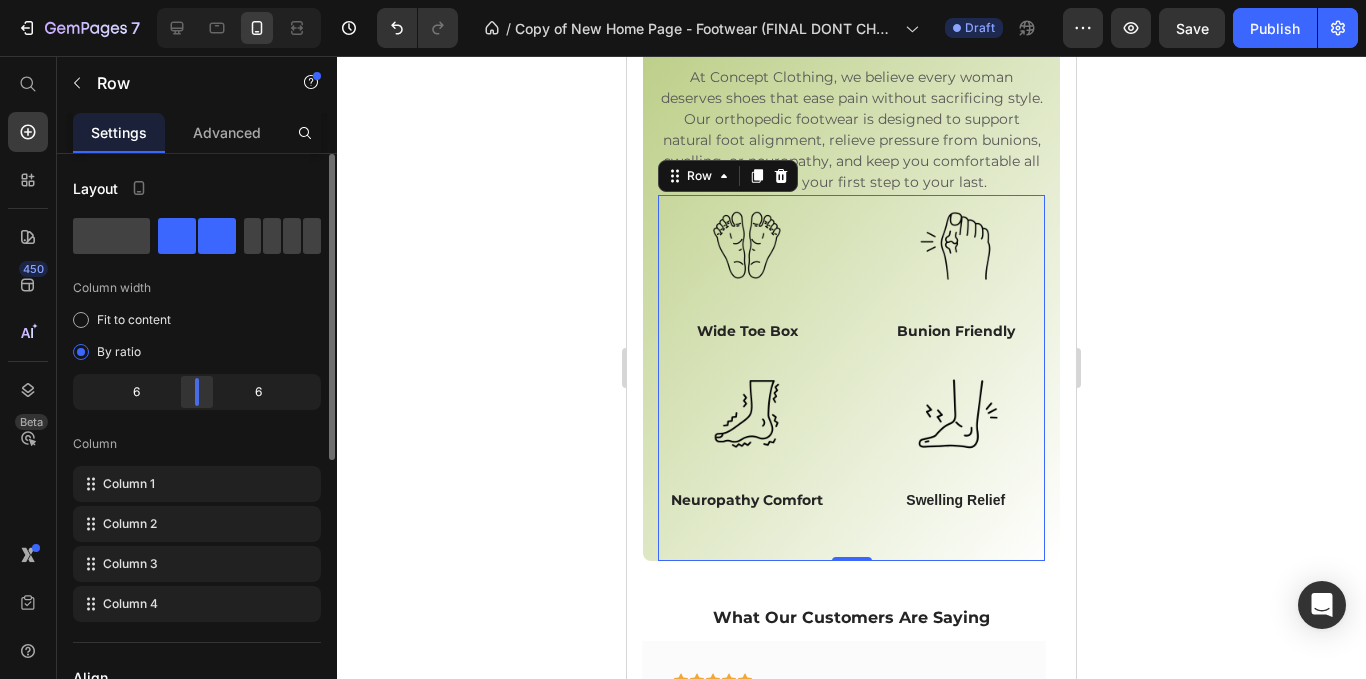 drag, startPoint x: 190, startPoint y: 389, endPoint x: 237, endPoint y: 386, distance: 47.095646 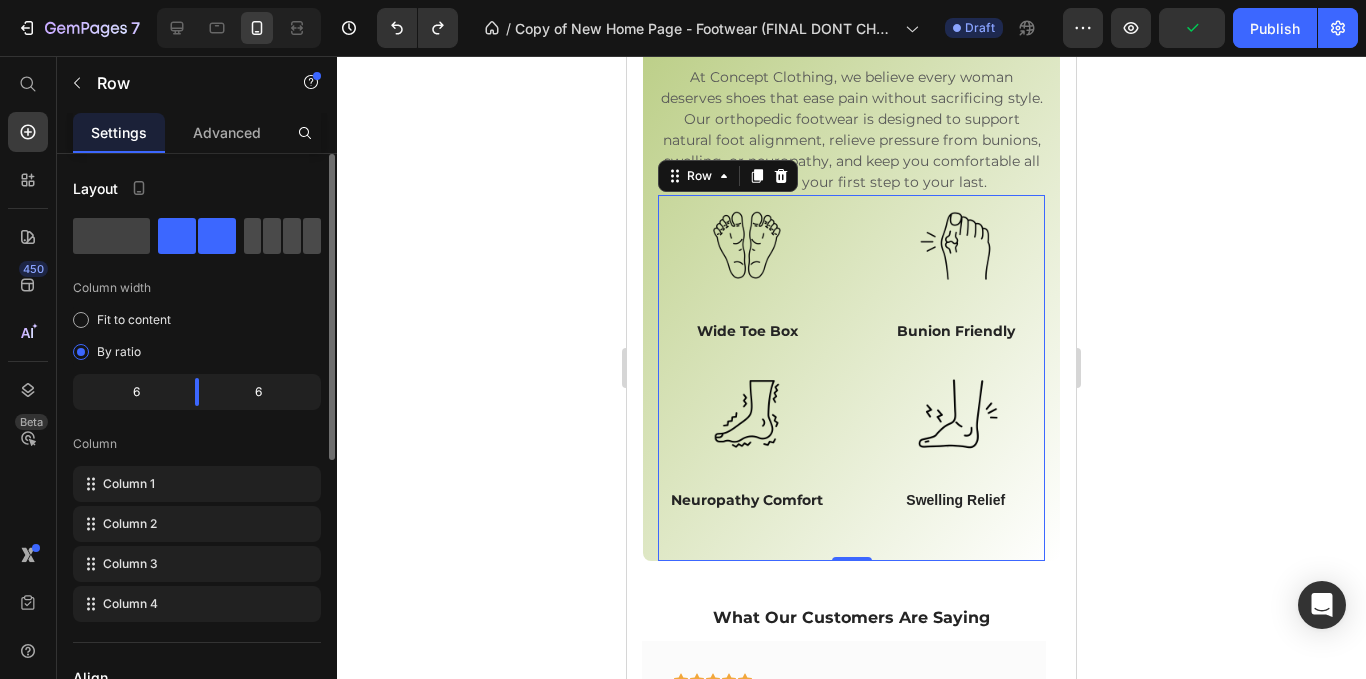 click 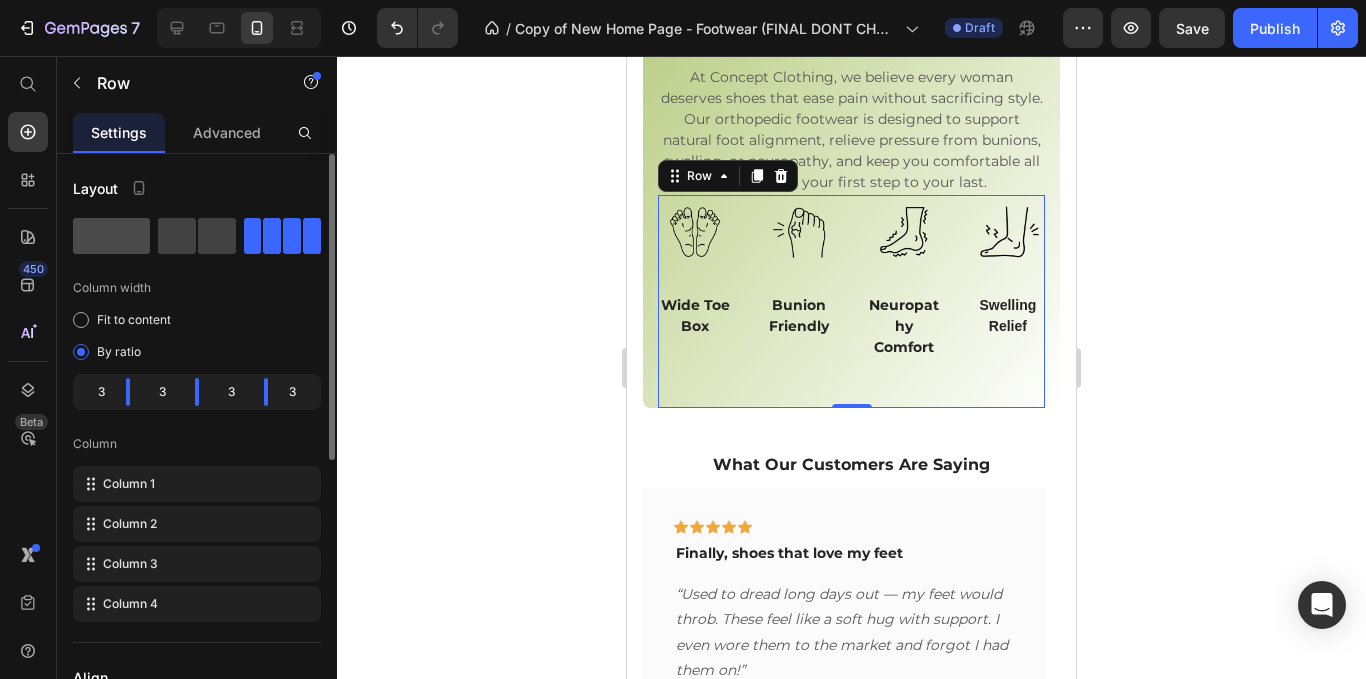 click 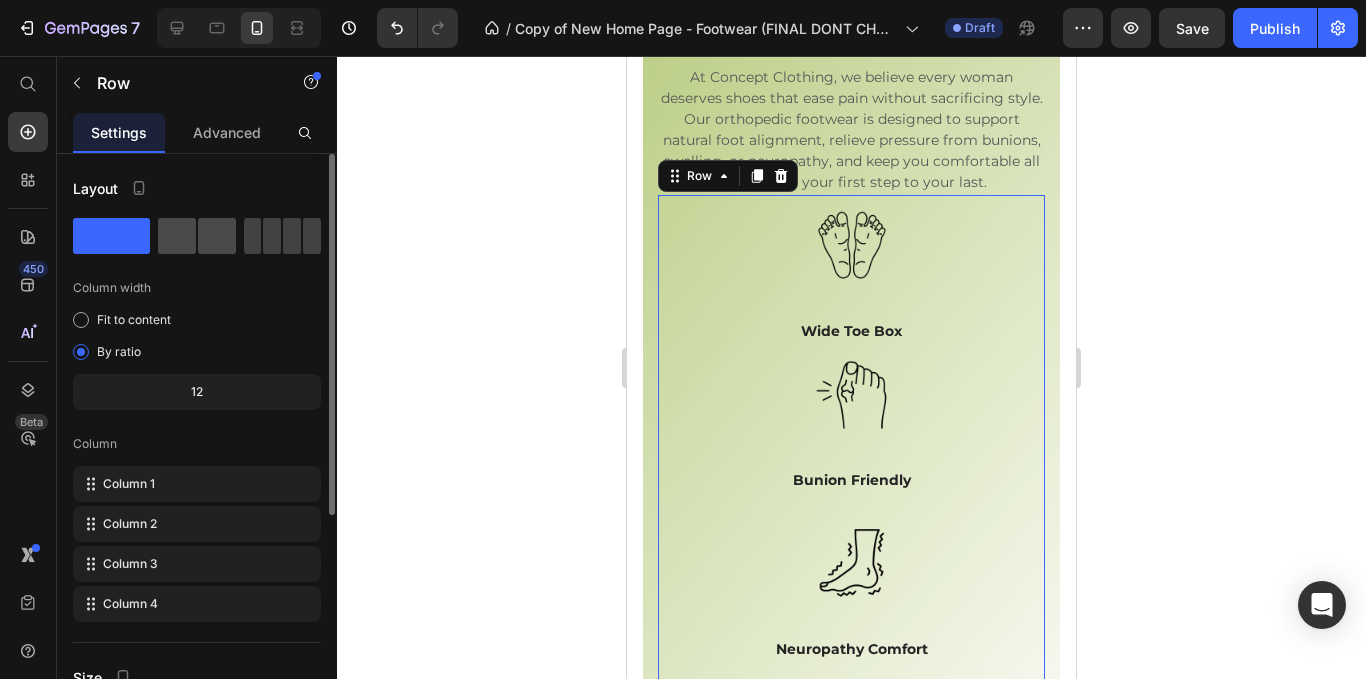 click 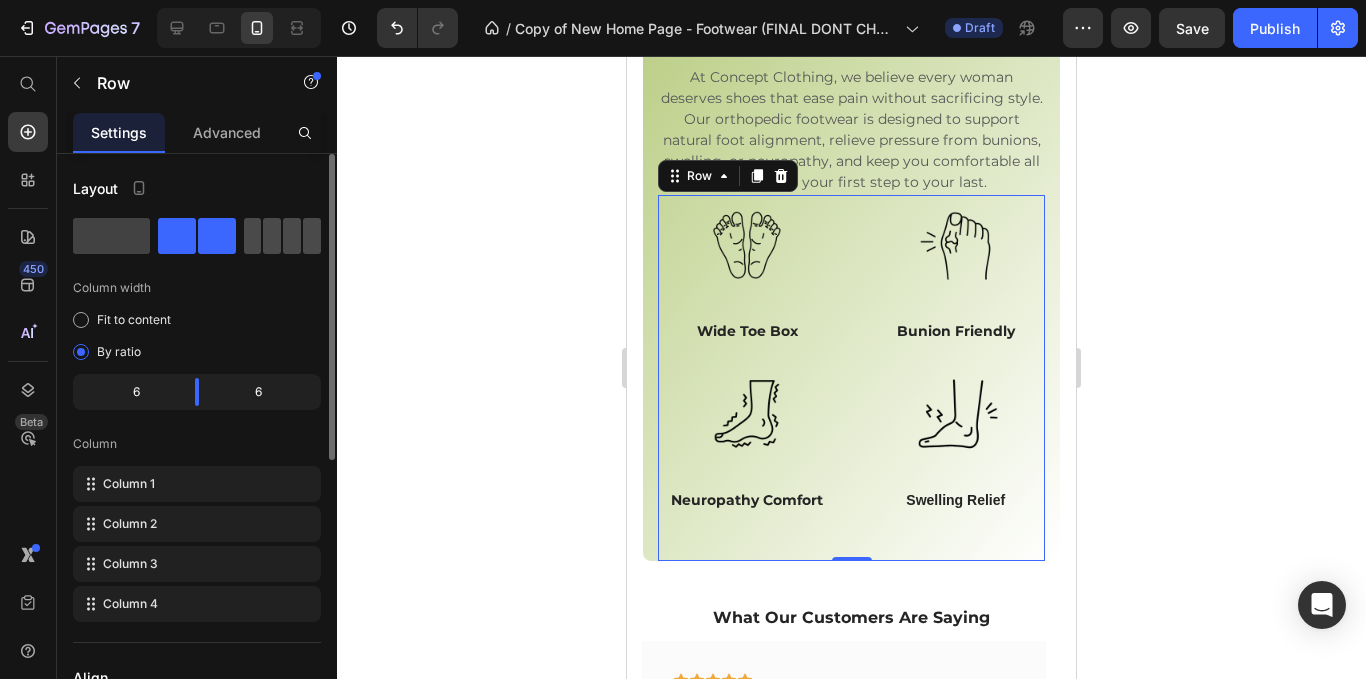 click 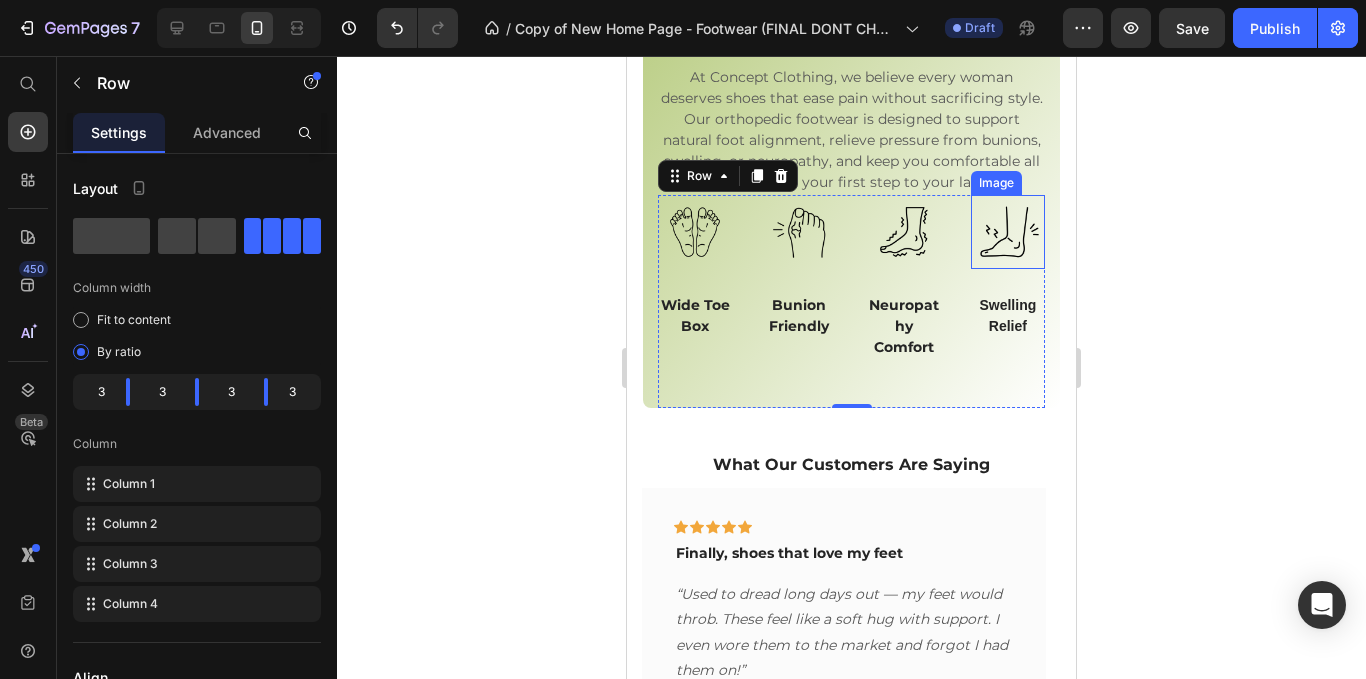 click at bounding box center [1008, 232] 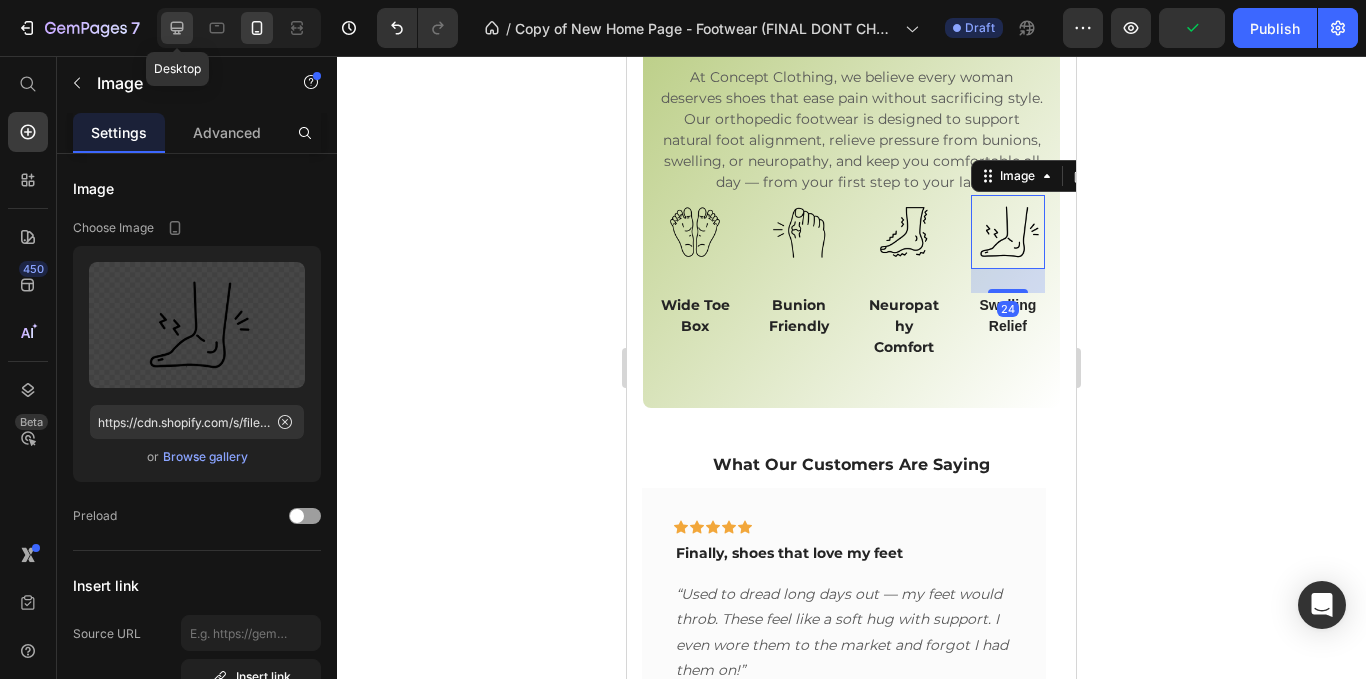 click 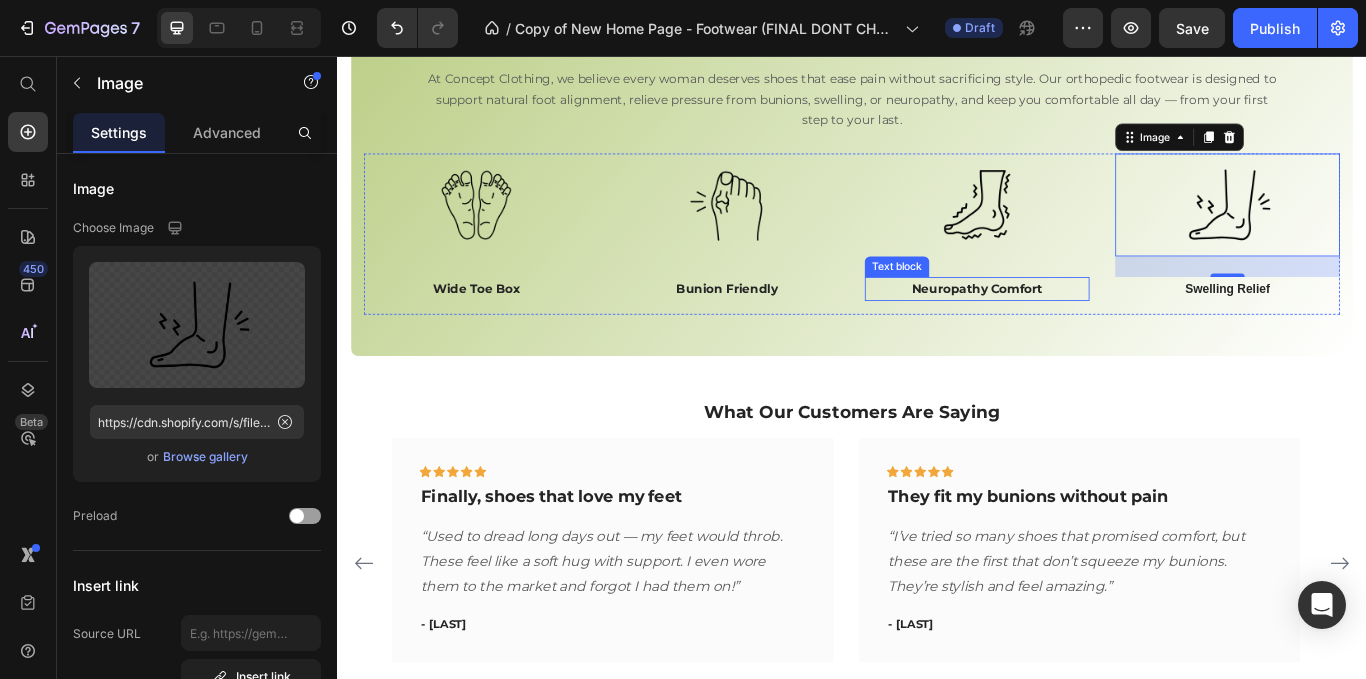 scroll, scrollTop: 1165, scrollLeft: 0, axis: vertical 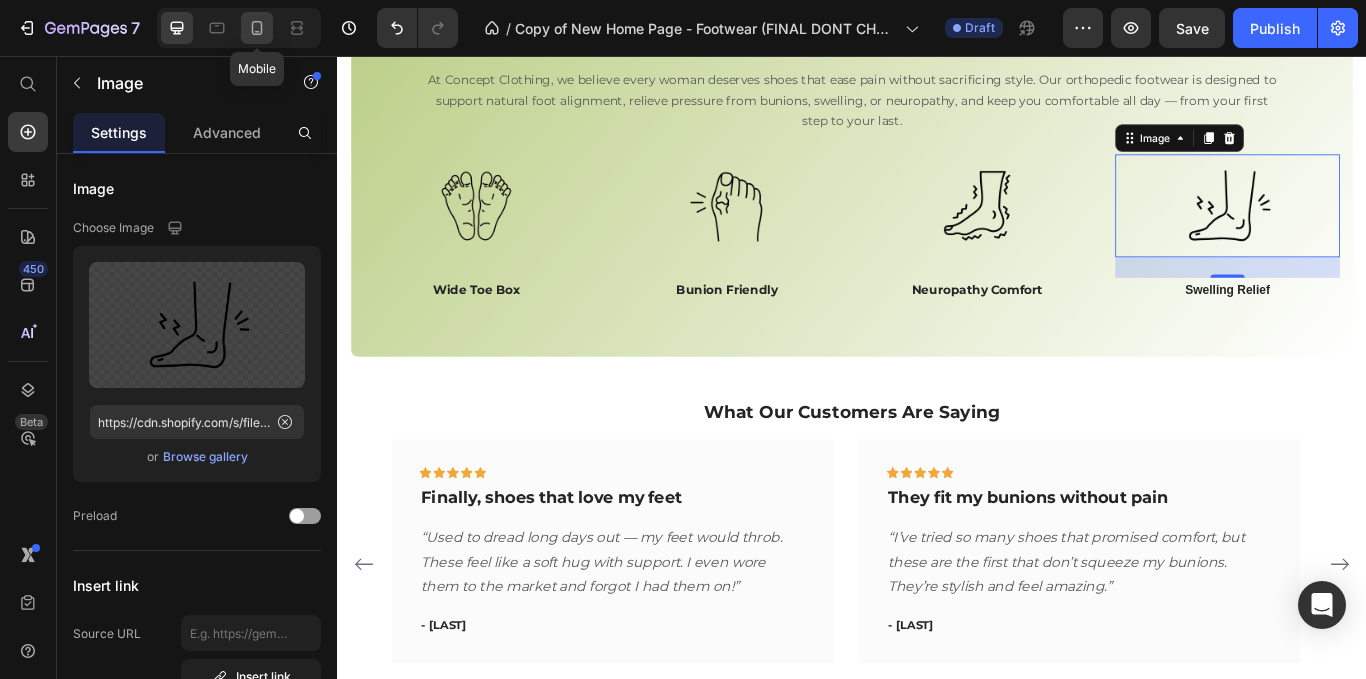 click 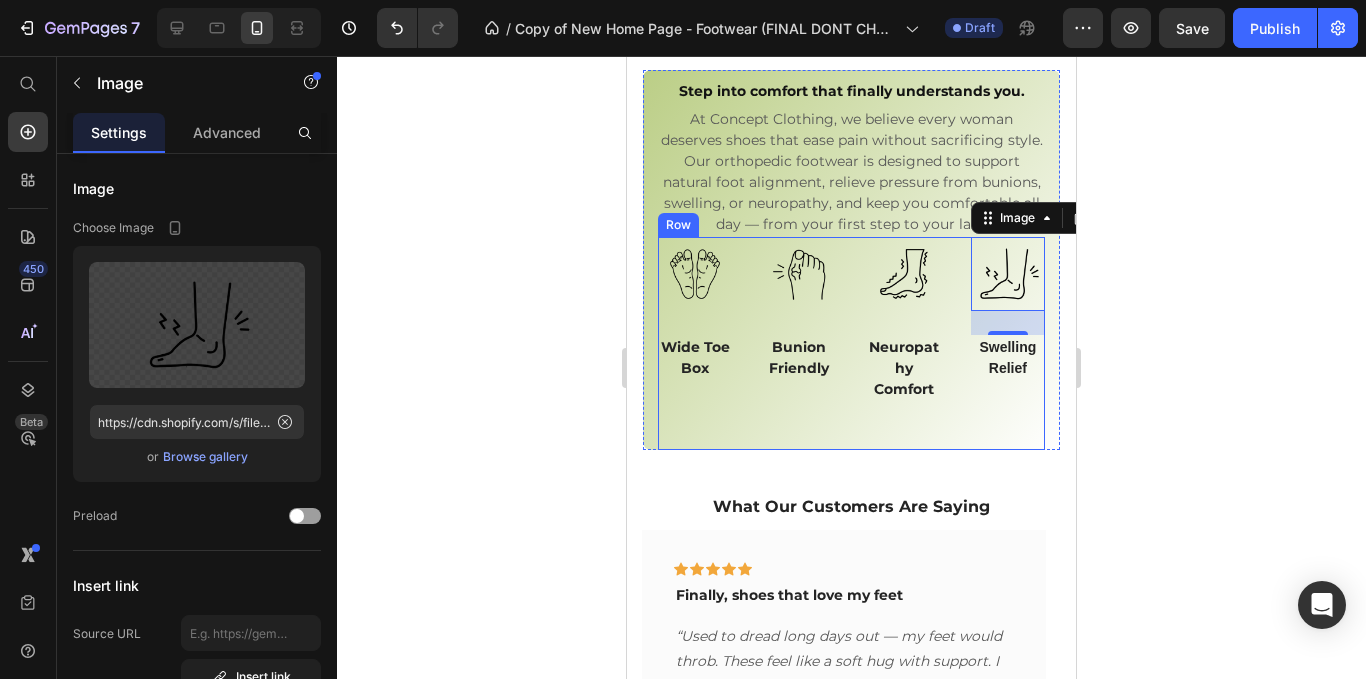 scroll, scrollTop: 1454, scrollLeft: 0, axis: vertical 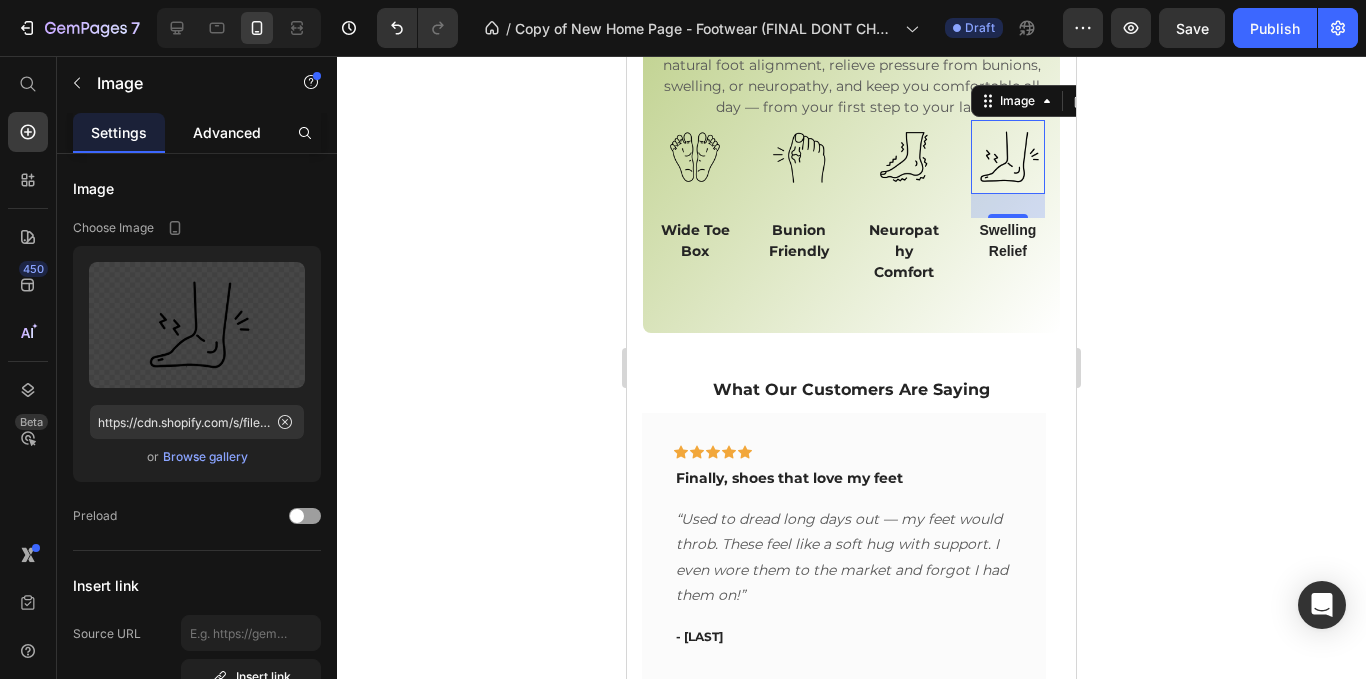 click on "Advanced" at bounding box center (227, 132) 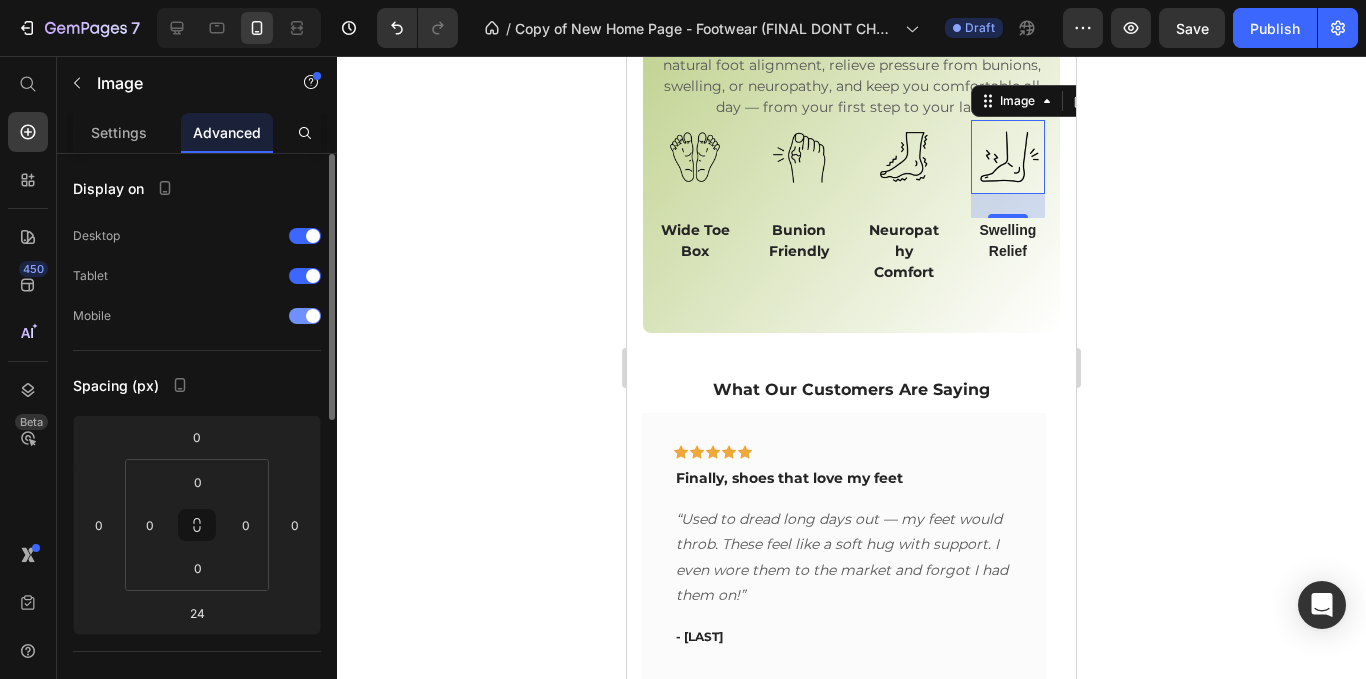 click at bounding box center (313, 316) 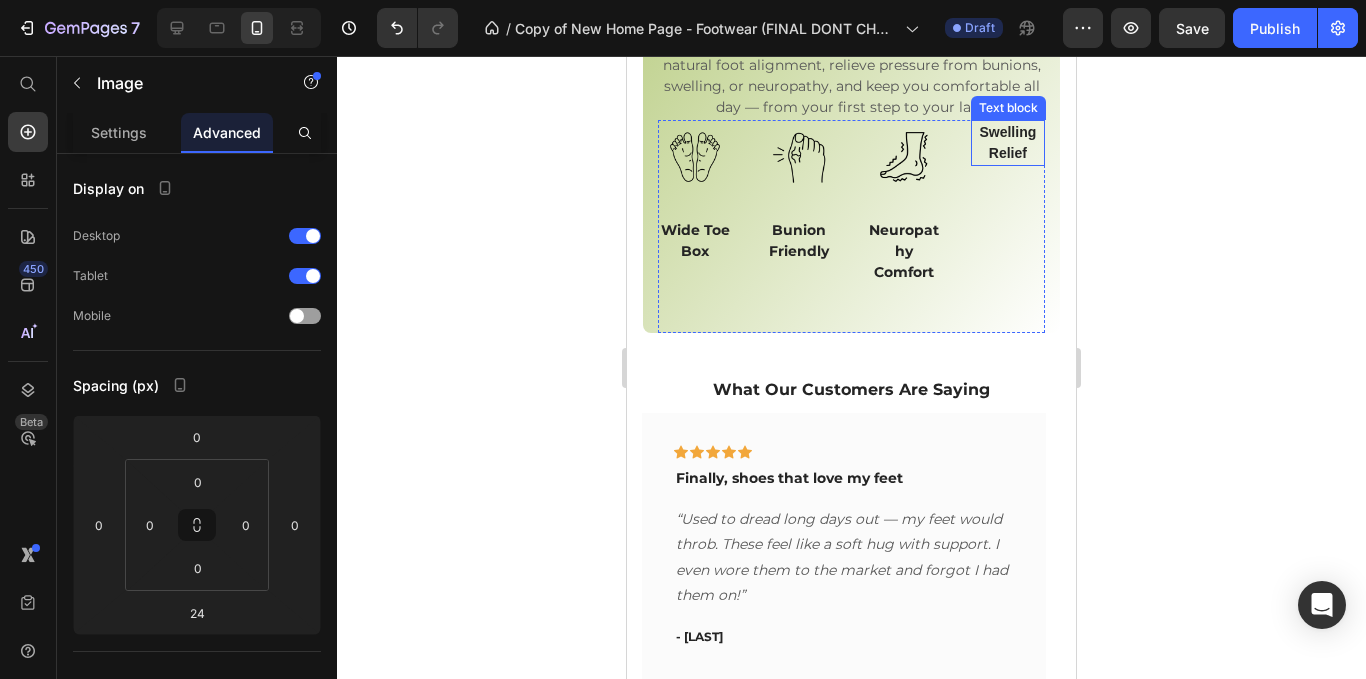 click on "Swelling Relief" at bounding box center [1007, 142] 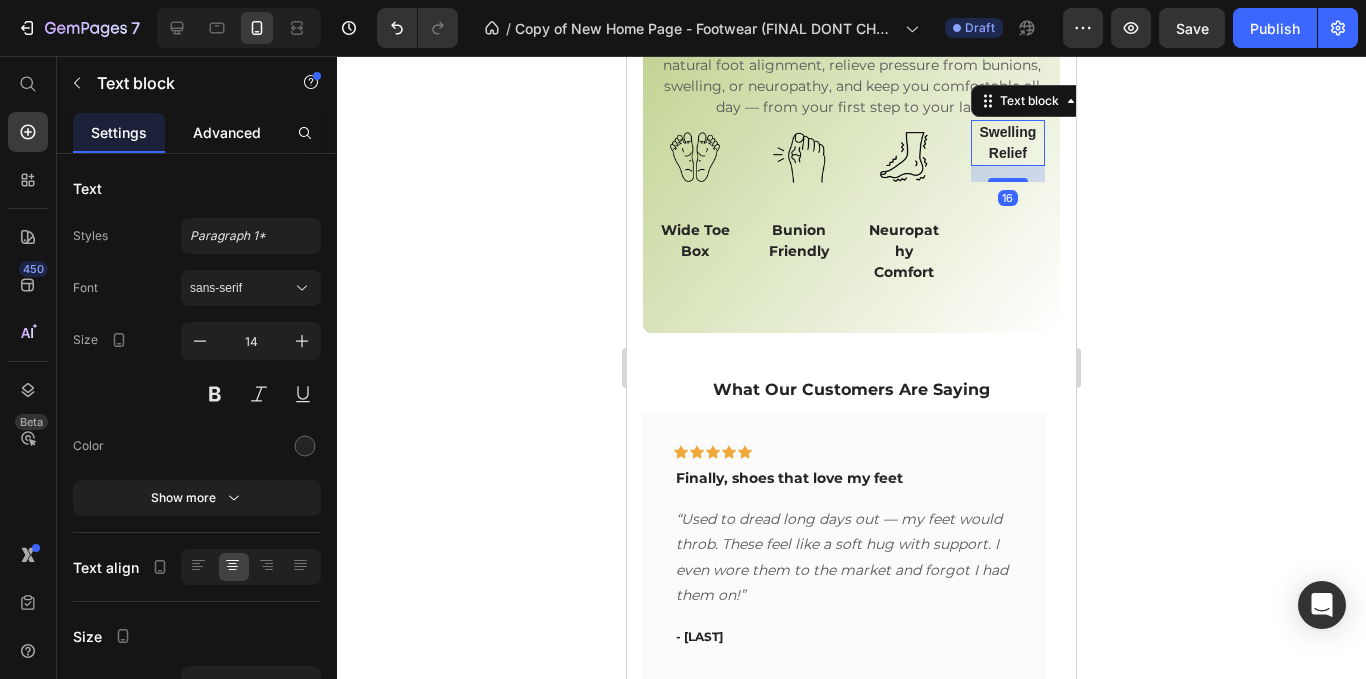 click on "Advanced" at bounding box center [227, 132] 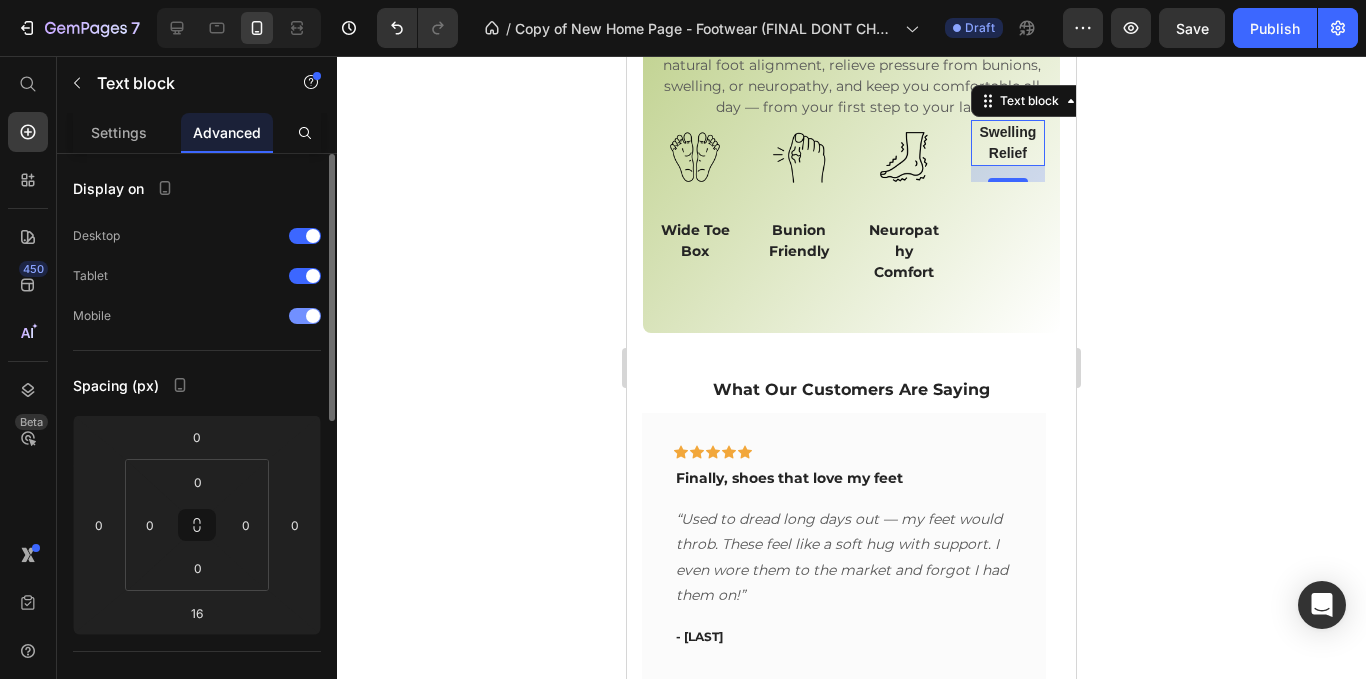 click at bounding box center (305, 316) 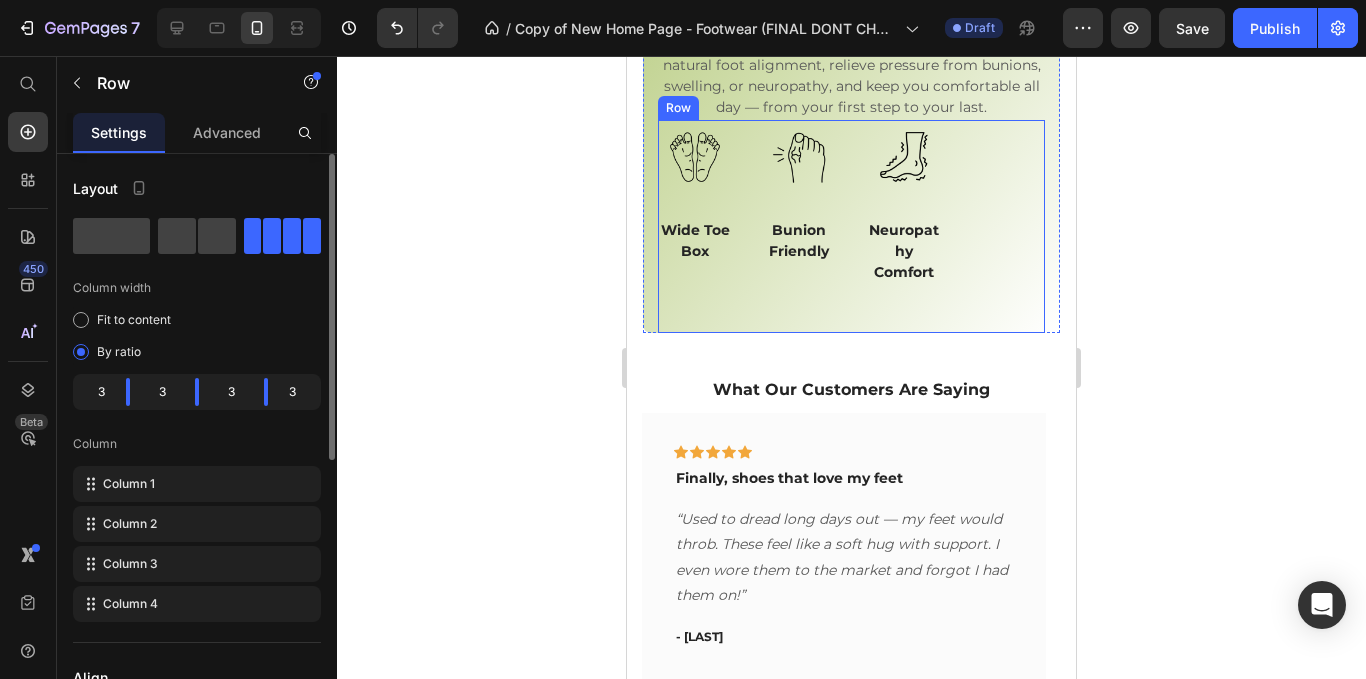click on "Image Swelling Relief Text block   16" at bounding box center (1008, 226) 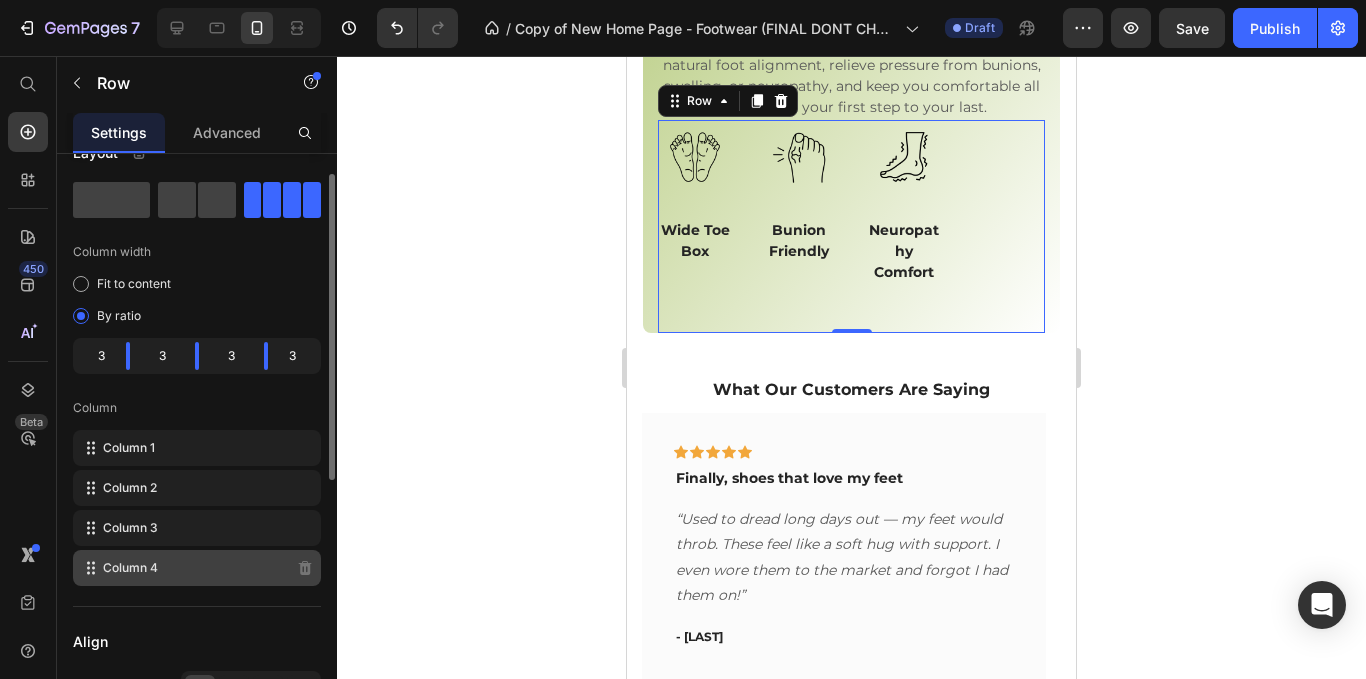 scroll, scrollTop: 37, scrollLeft: 0, axis: vertical 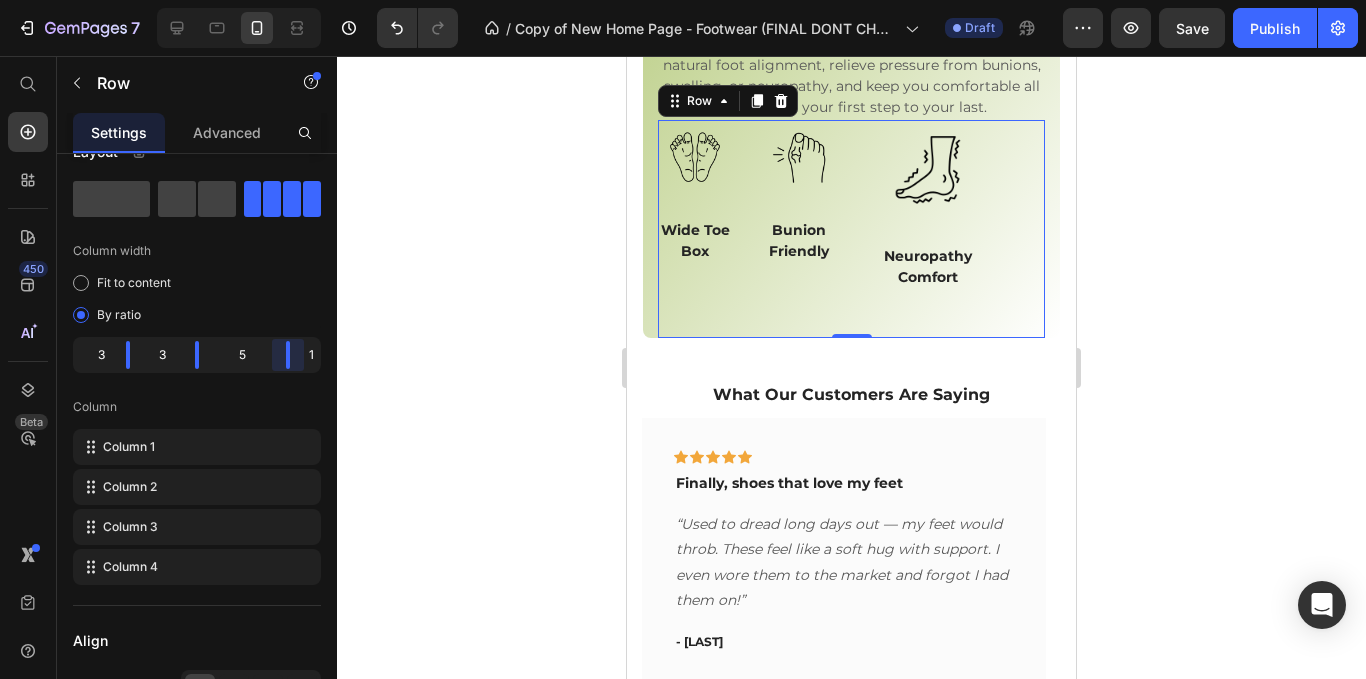 drag, startPoint x: 266, startPoint y: 354, endPoint x: 440, endPoint y: 347, distance: 174.14075 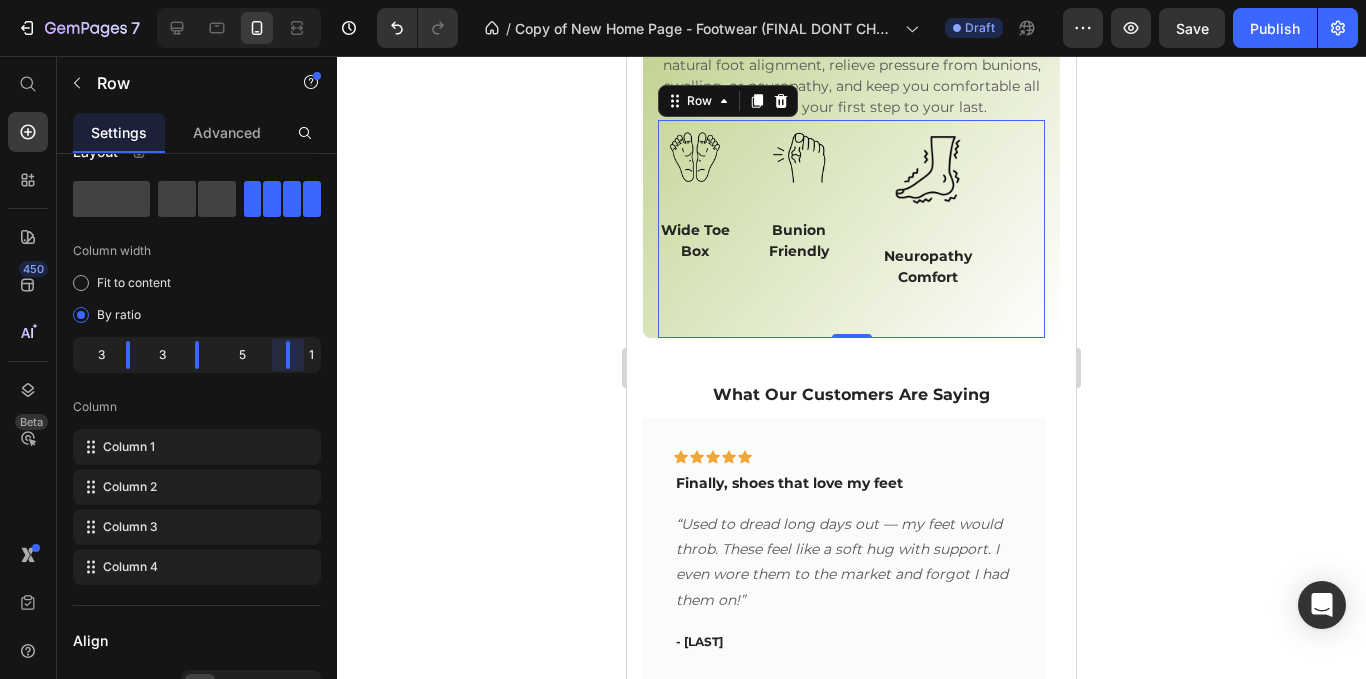 drag, startPoint x: 288, startPoint y: 352, endPoint x: 366, endPoint y: 356, distance: 78.10249 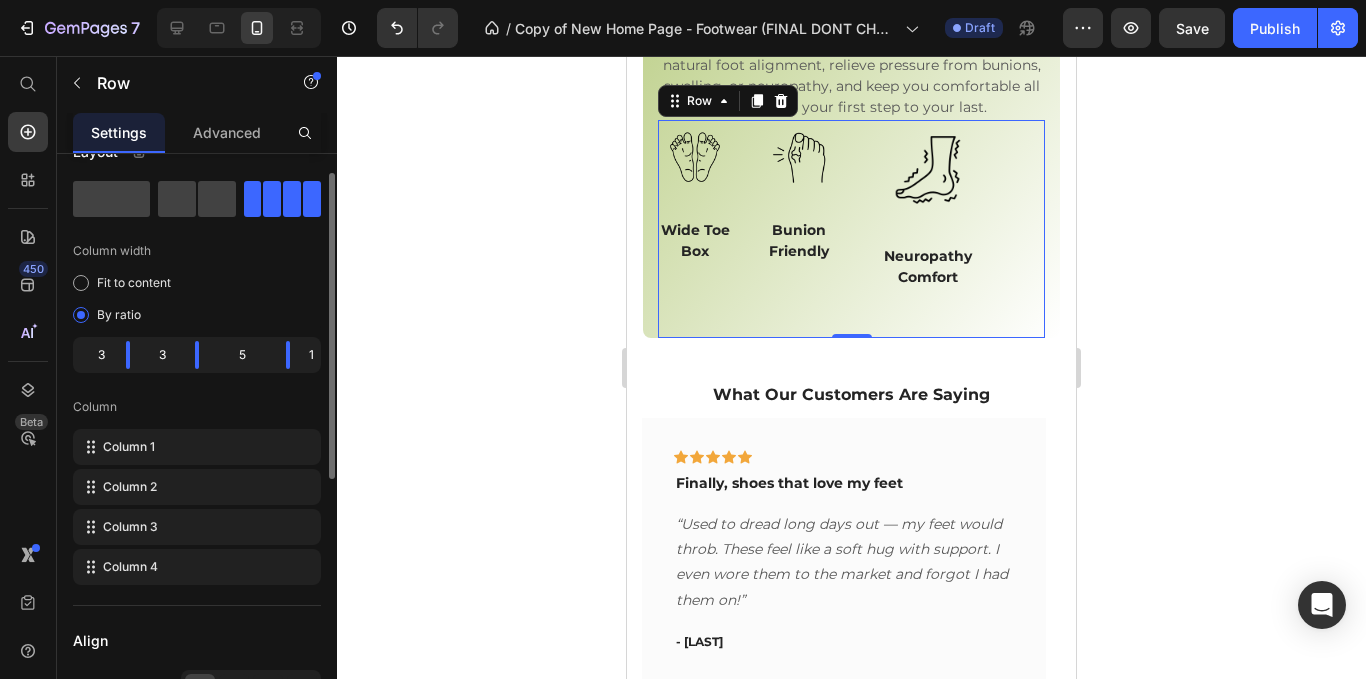 click on "1" 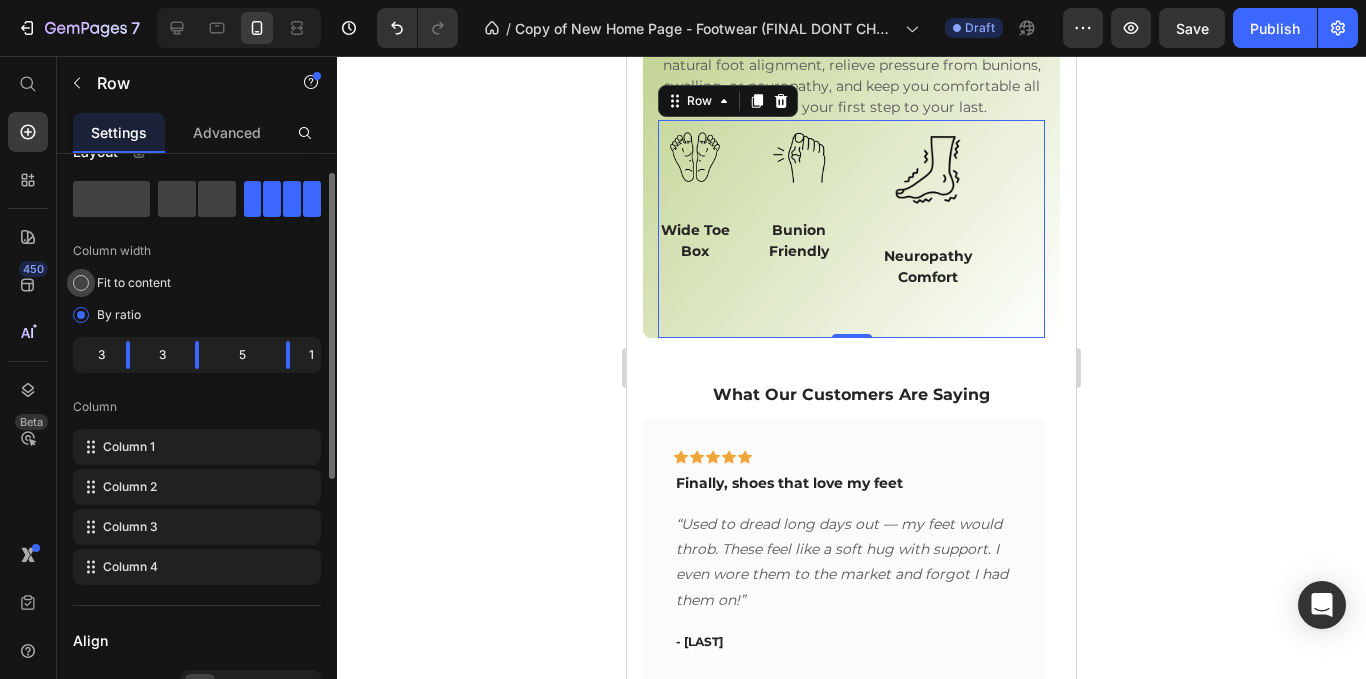 click on "Fit to content" at bounding box center [134, 283] 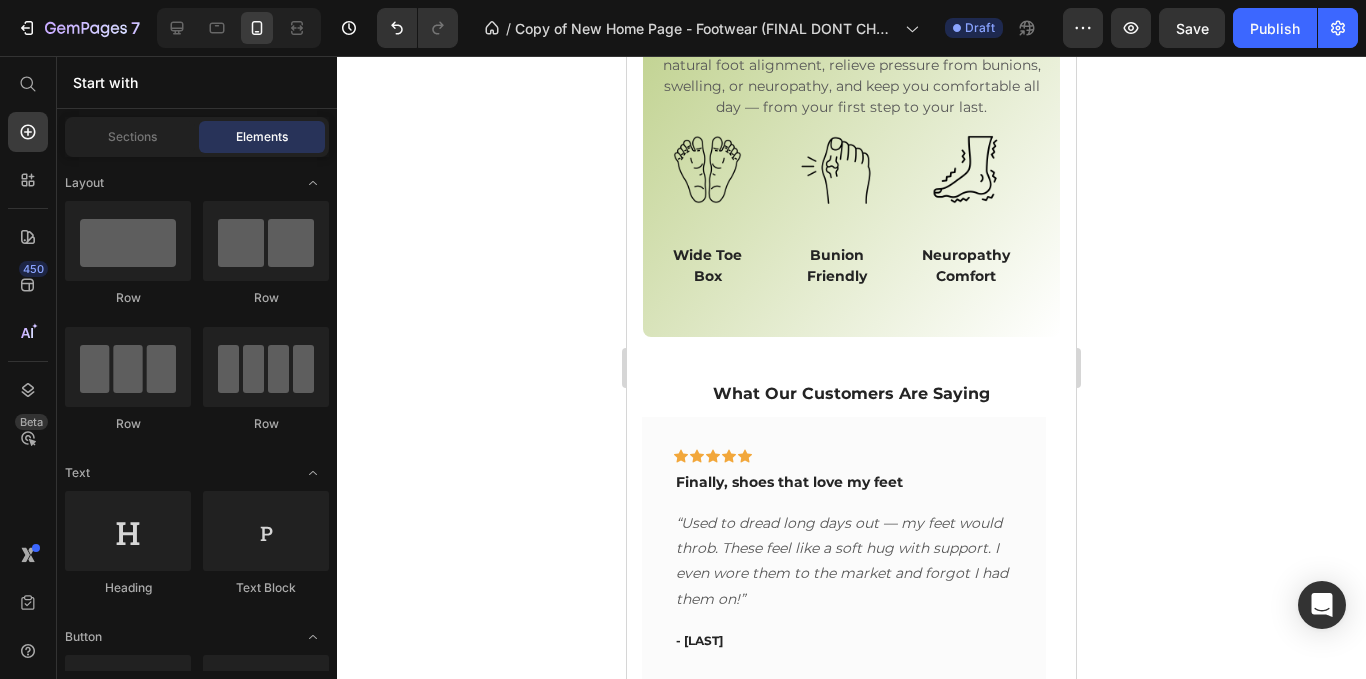 click on "Step into comfort that finally understands you. Heading At Concept Clothing, we believe every woman deserves shoes that ease pain without sacrificing style. Our orthopedic footwear is designed to support natural foot alignment, relieve pressure from bunions, swelling, or neuropathy, and keep you comfortable all day — from your first step to your last." at bounding box center (851, 606) 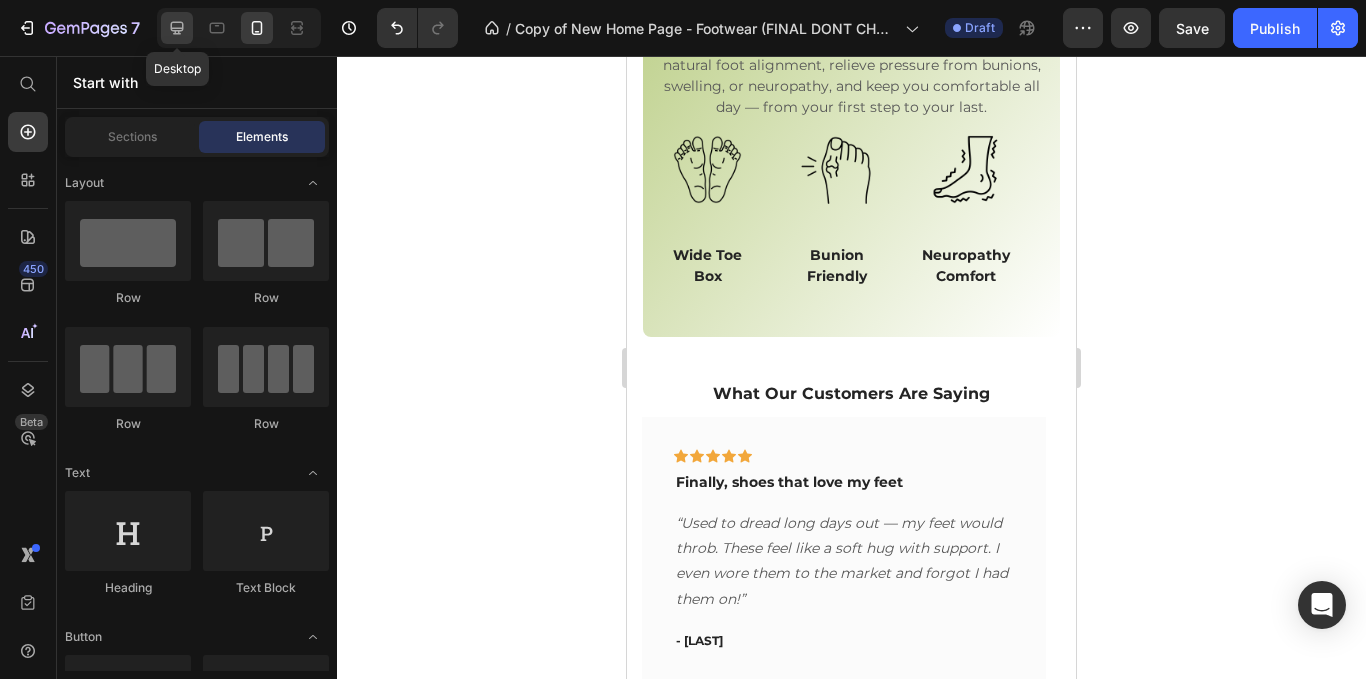 click 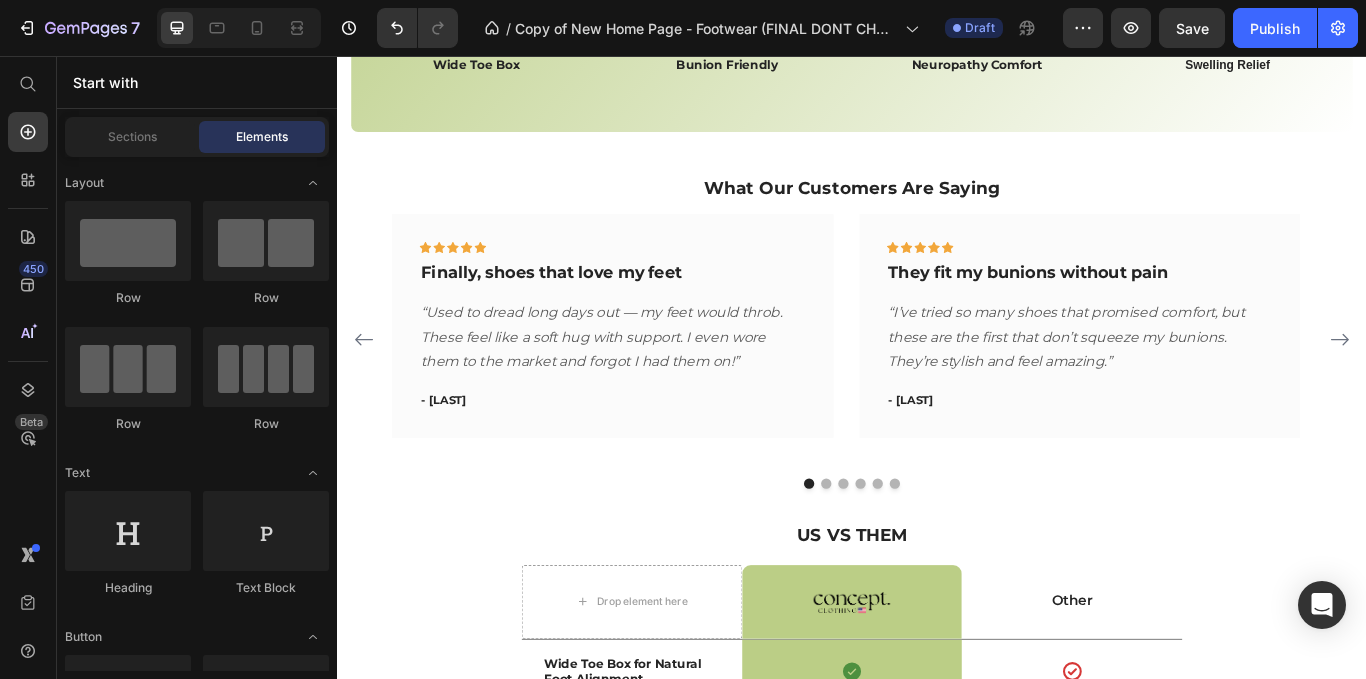 scroll, scrollTop: 819, scrollLeft: 0, axis: vertical 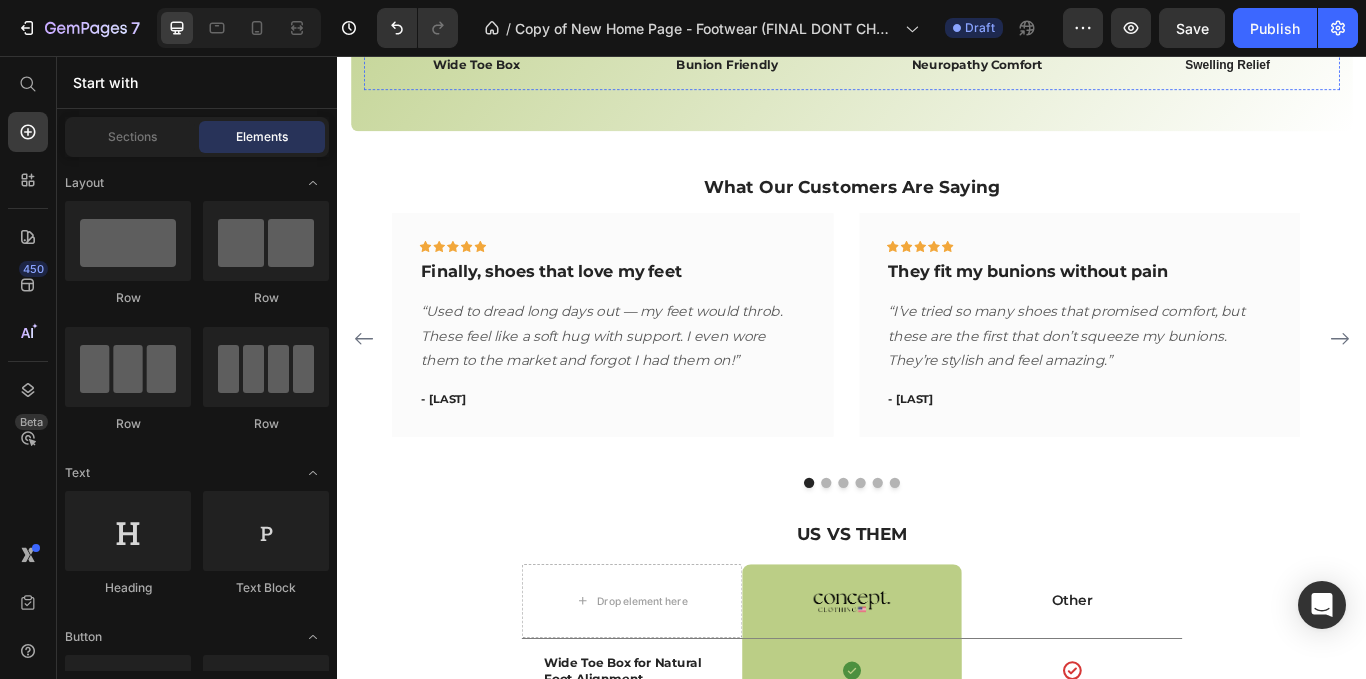 click at bounding box center (1375, -32) 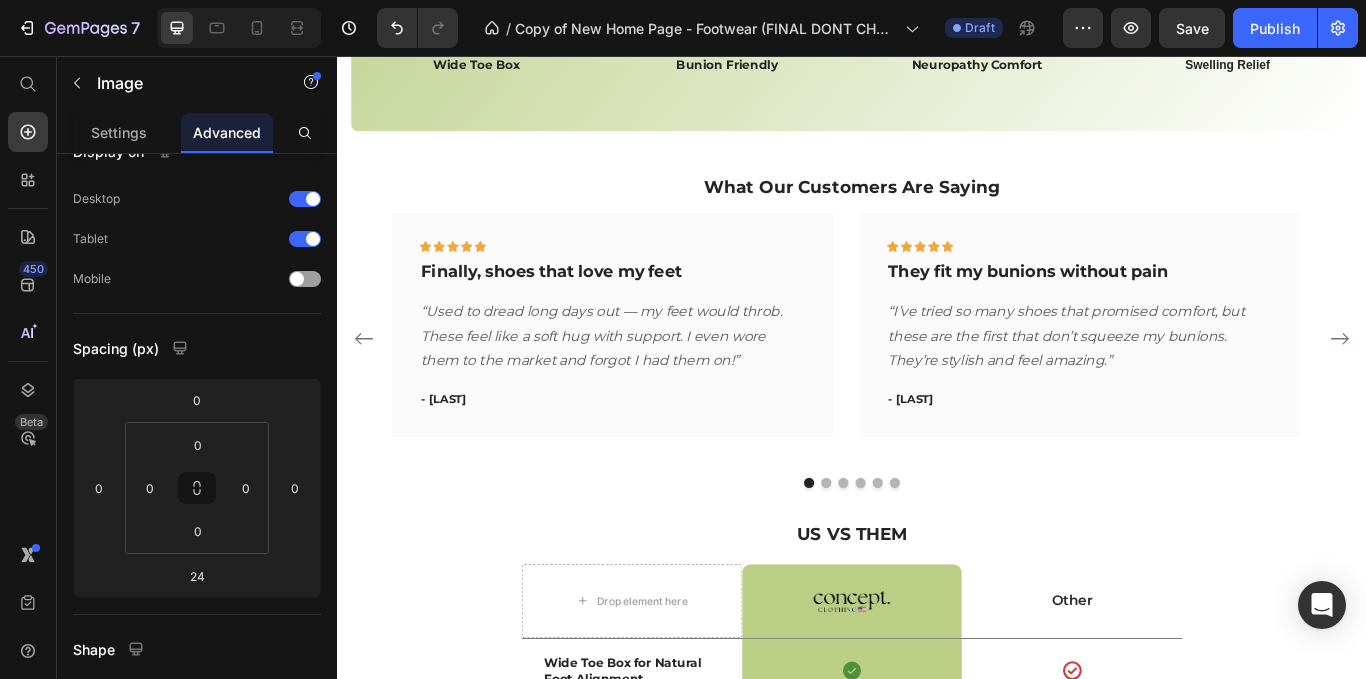 scroll, scrollTop: 0, scrollLeft: 0, axis: both 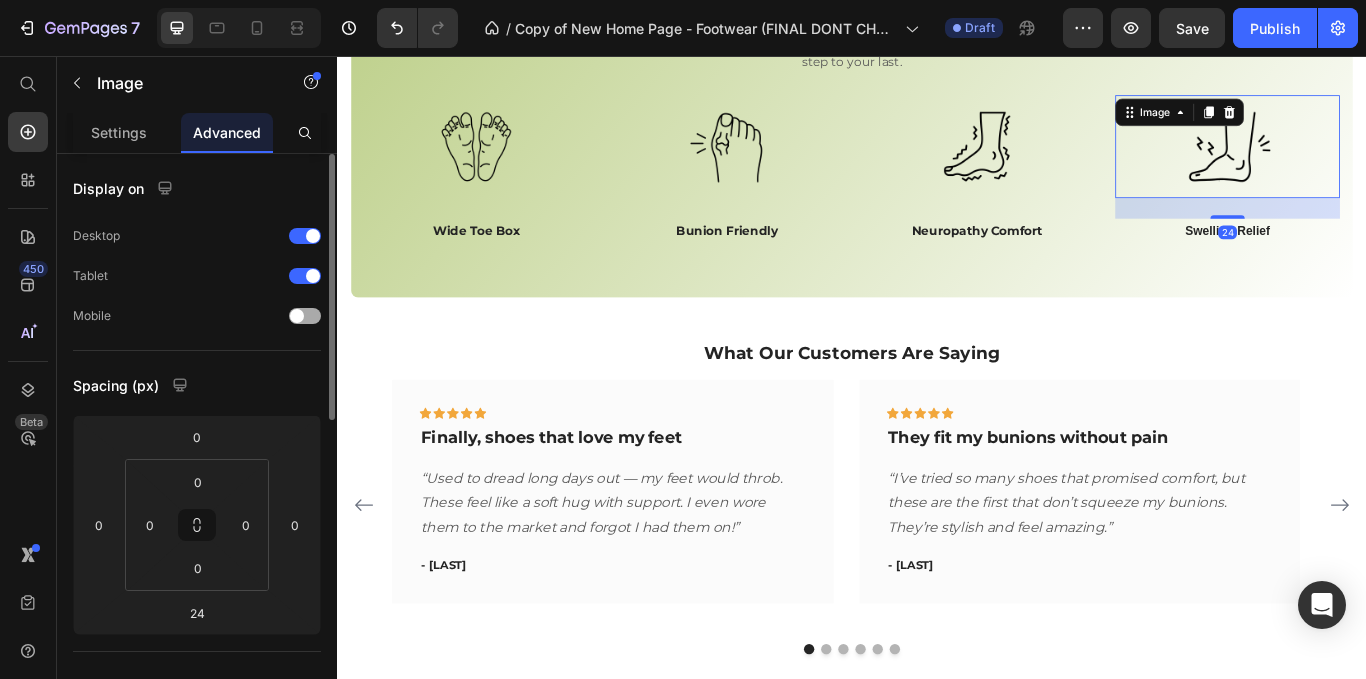 click at bounding box center (297, 316) 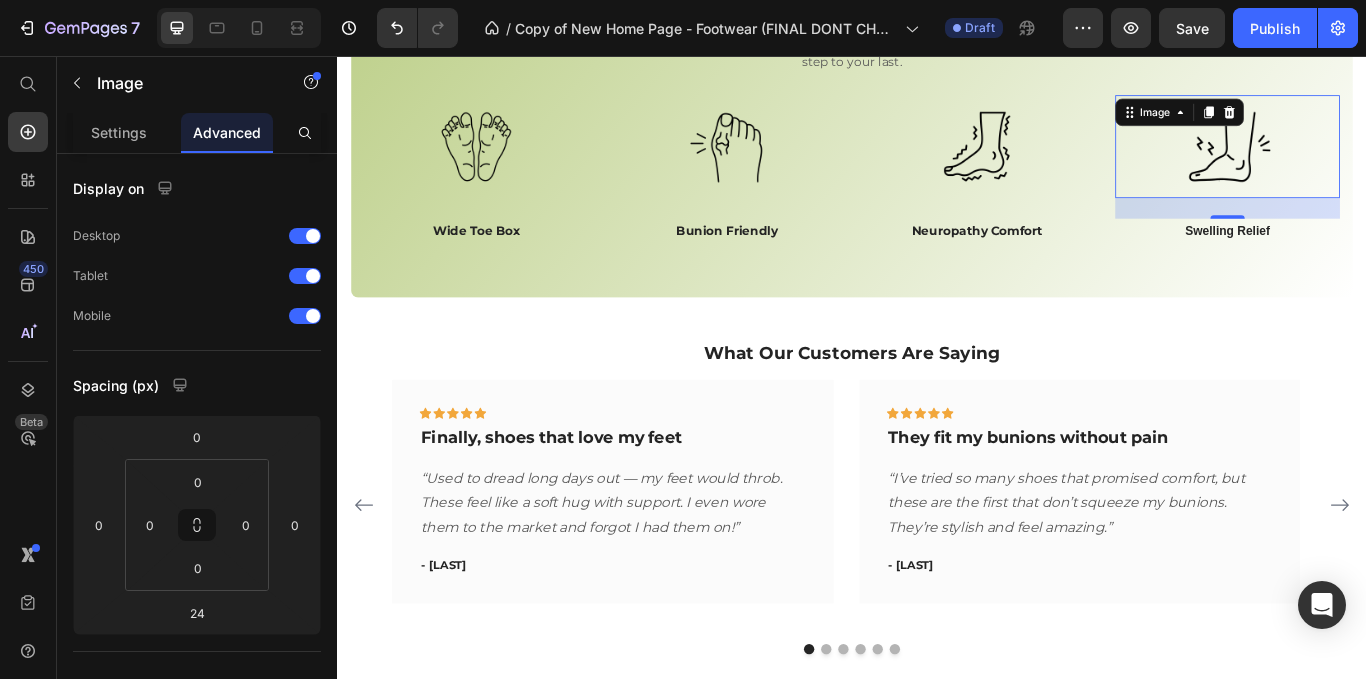 click on "24" at bounding box center (1375, 262) 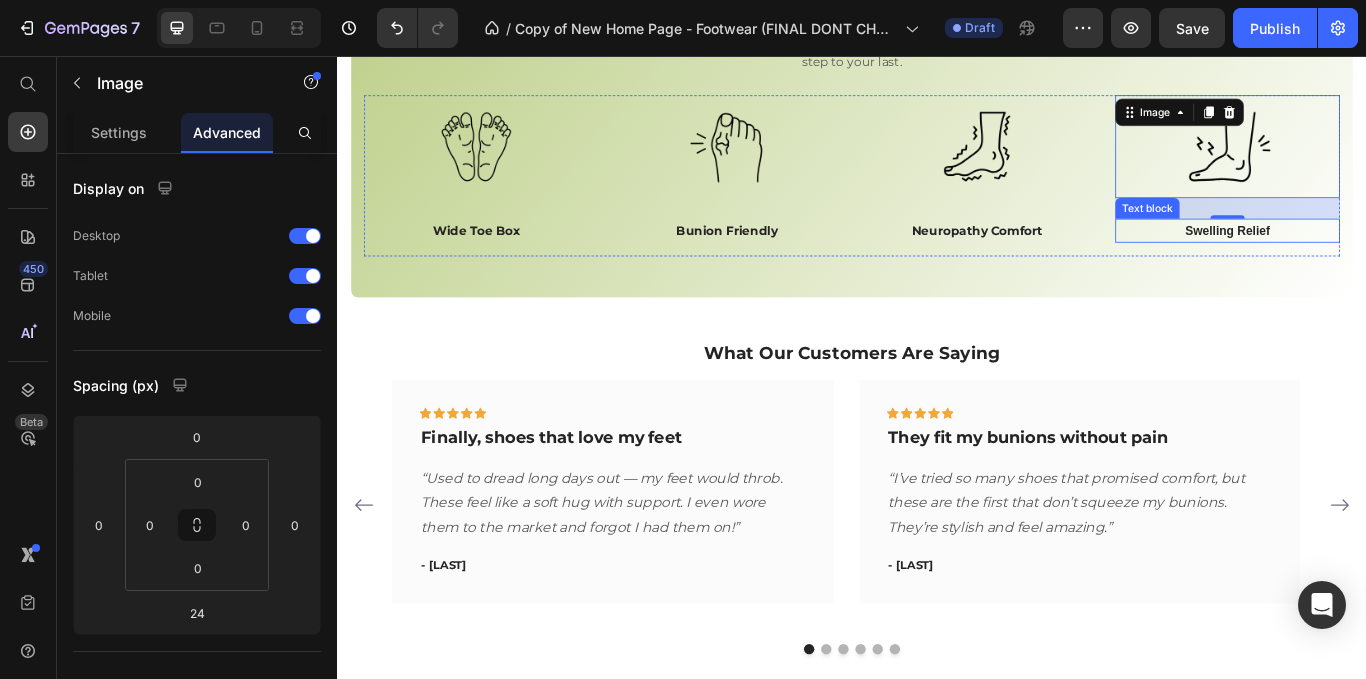 click on "Swelling Relief" at bounding box center [1375, 260] 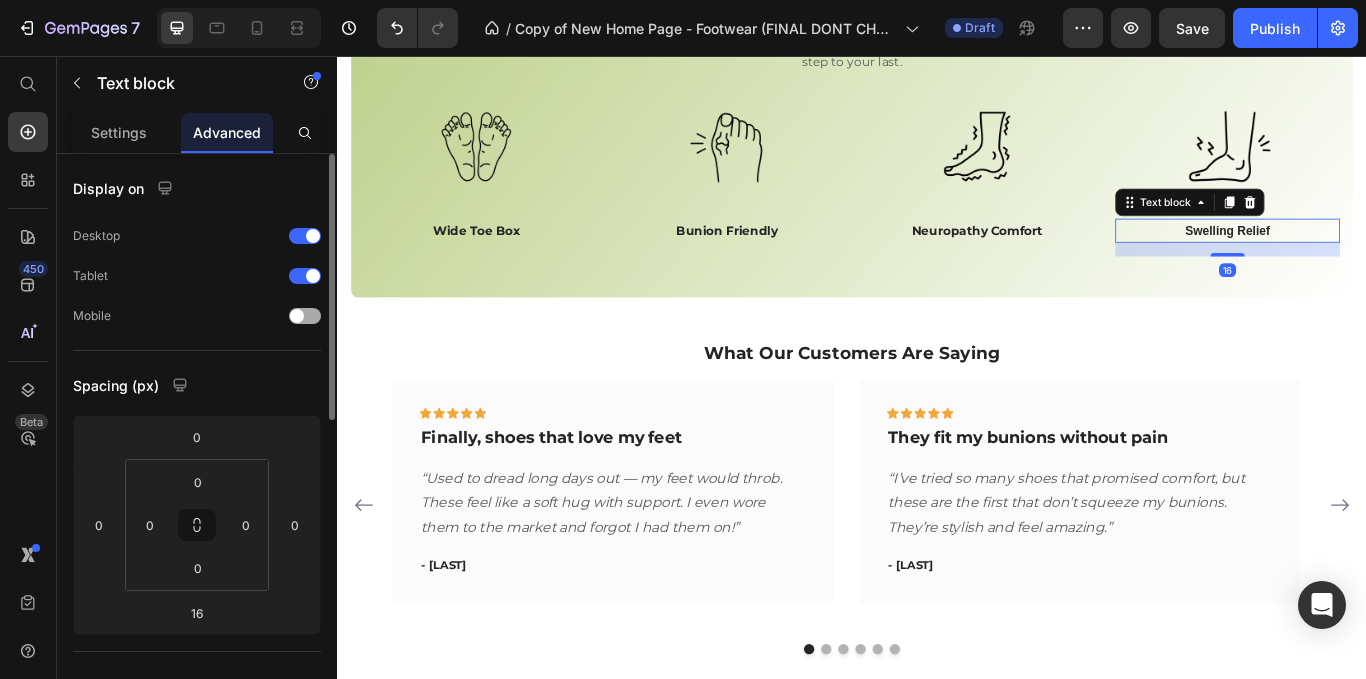 click at bounding box center [305, 316] 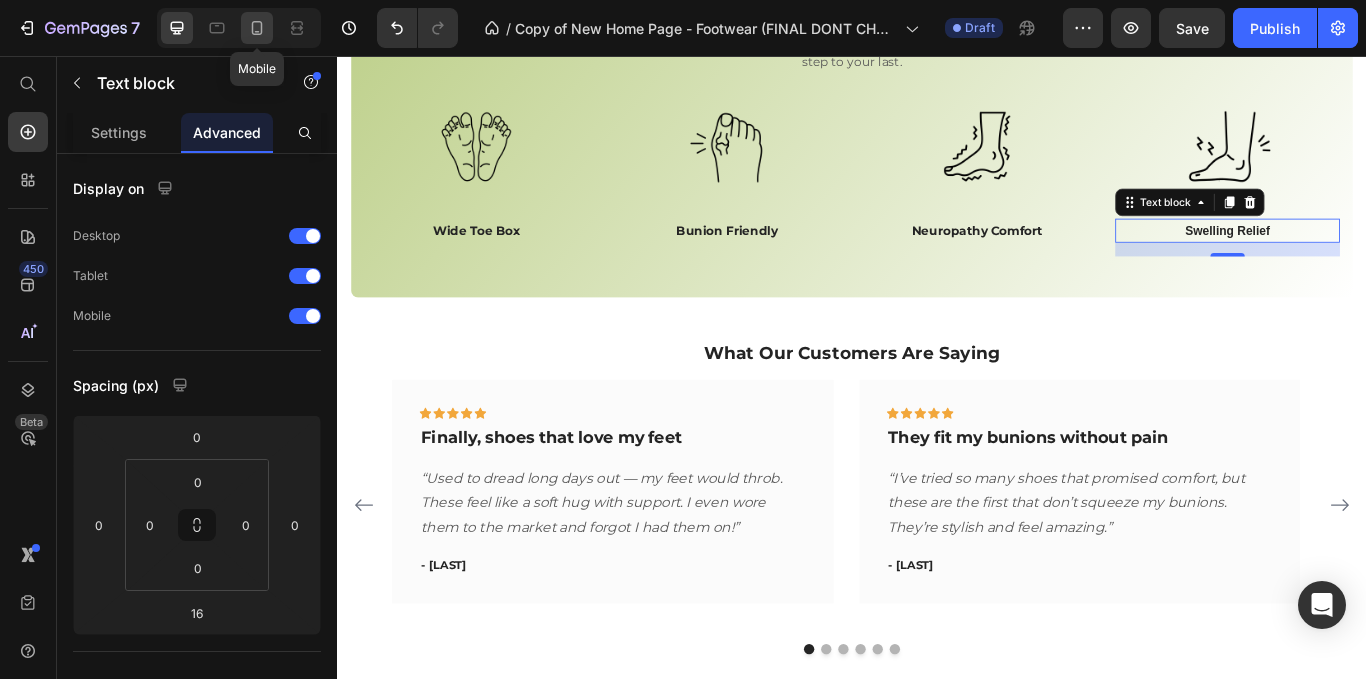 click 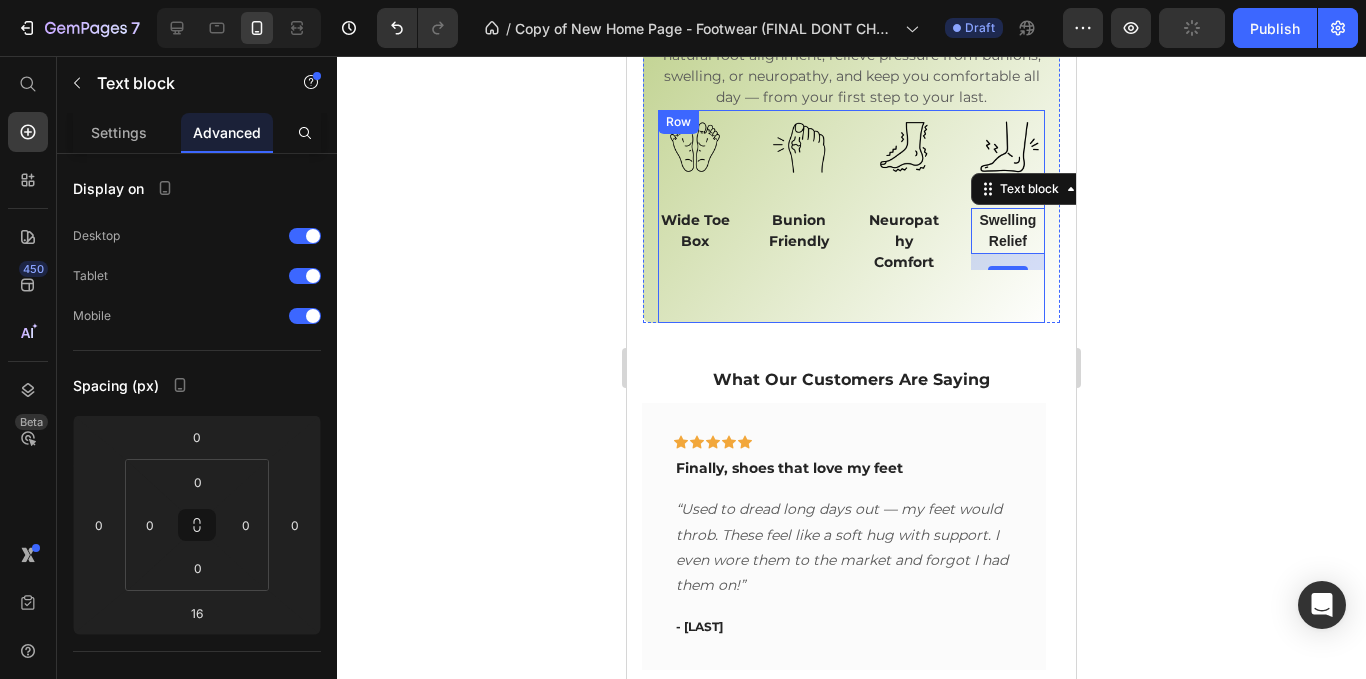 scroll, scrollTop: 1397, scrollLeft: 0, axis: vertical 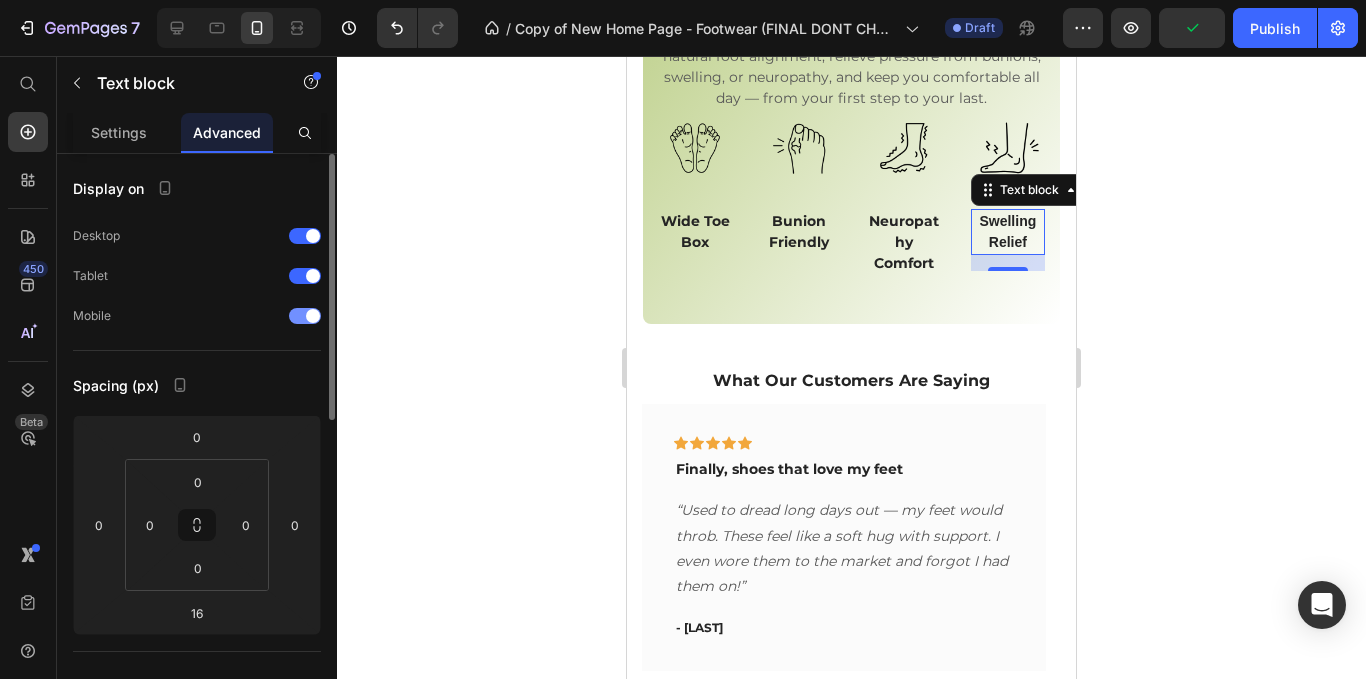 click at bounding box center (305, 316) 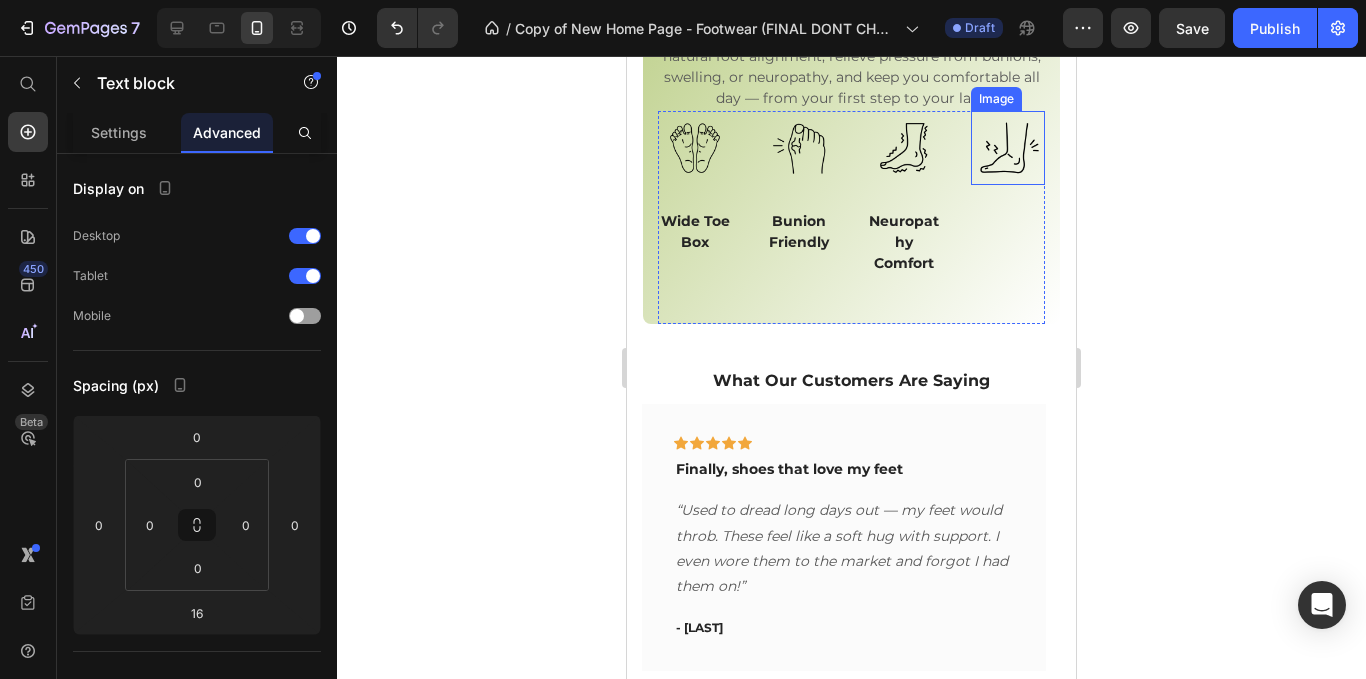 click on "Image" at bounding box center (1008, 148) 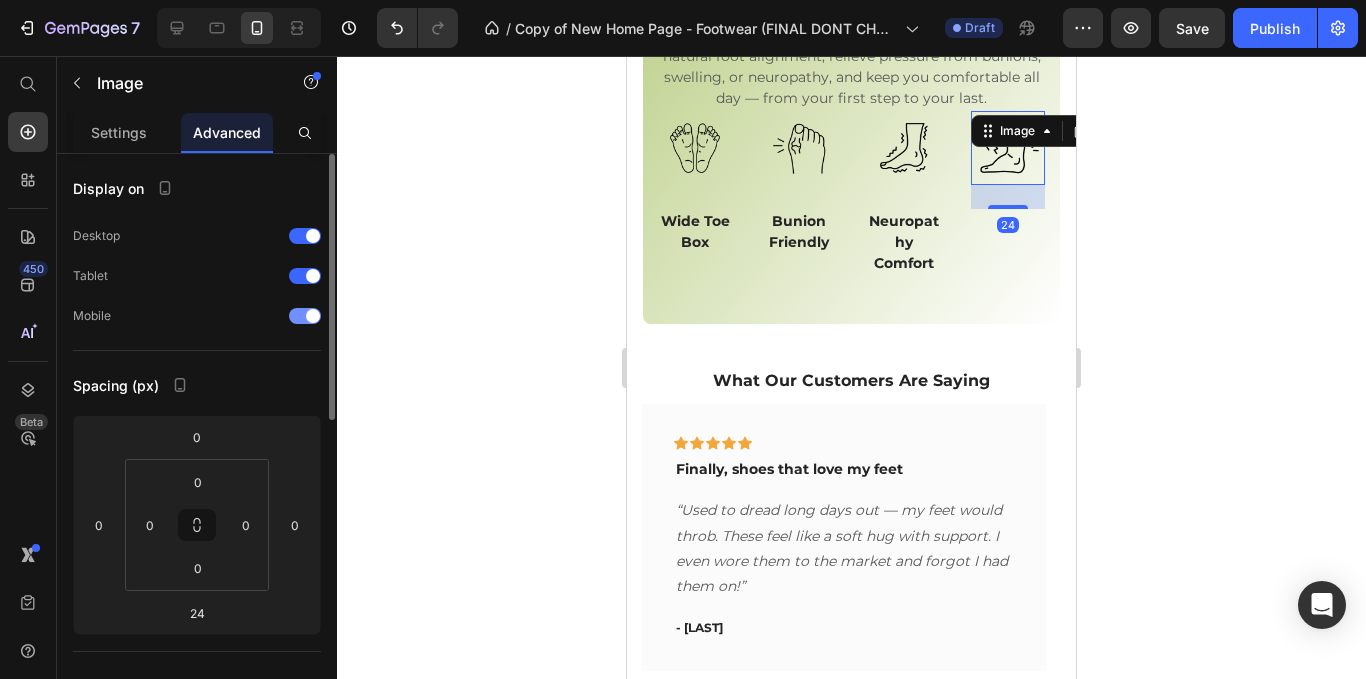 click at bounding box center [305, 316] 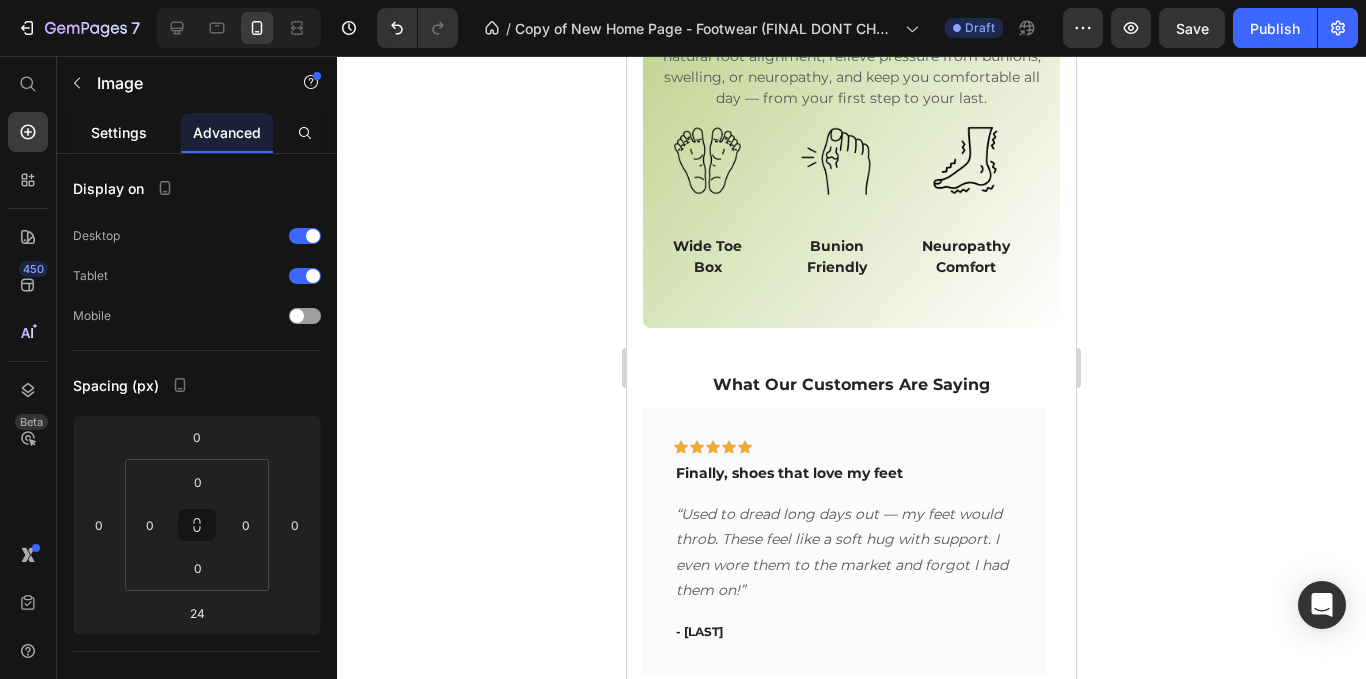 click on "Settings" at bounding box center (119, 132) 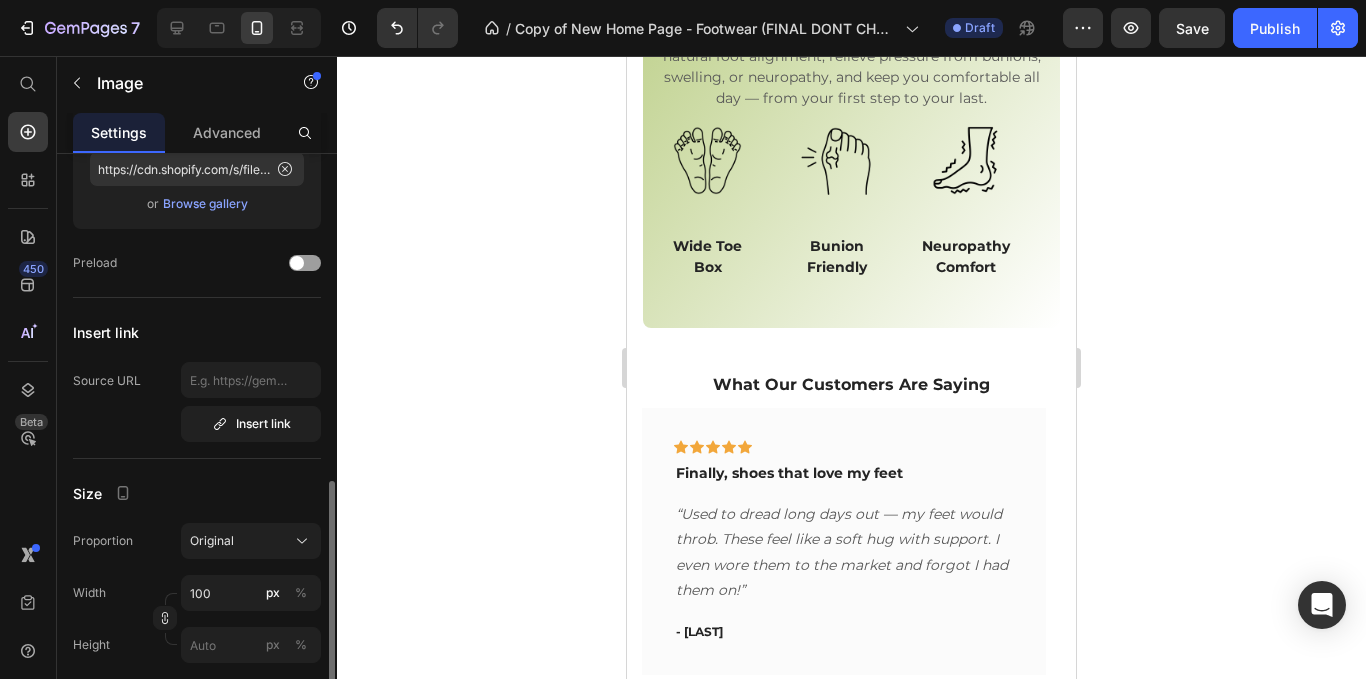 scroll, scrollTop: 420, scrollLeft: 0, axis: vertical 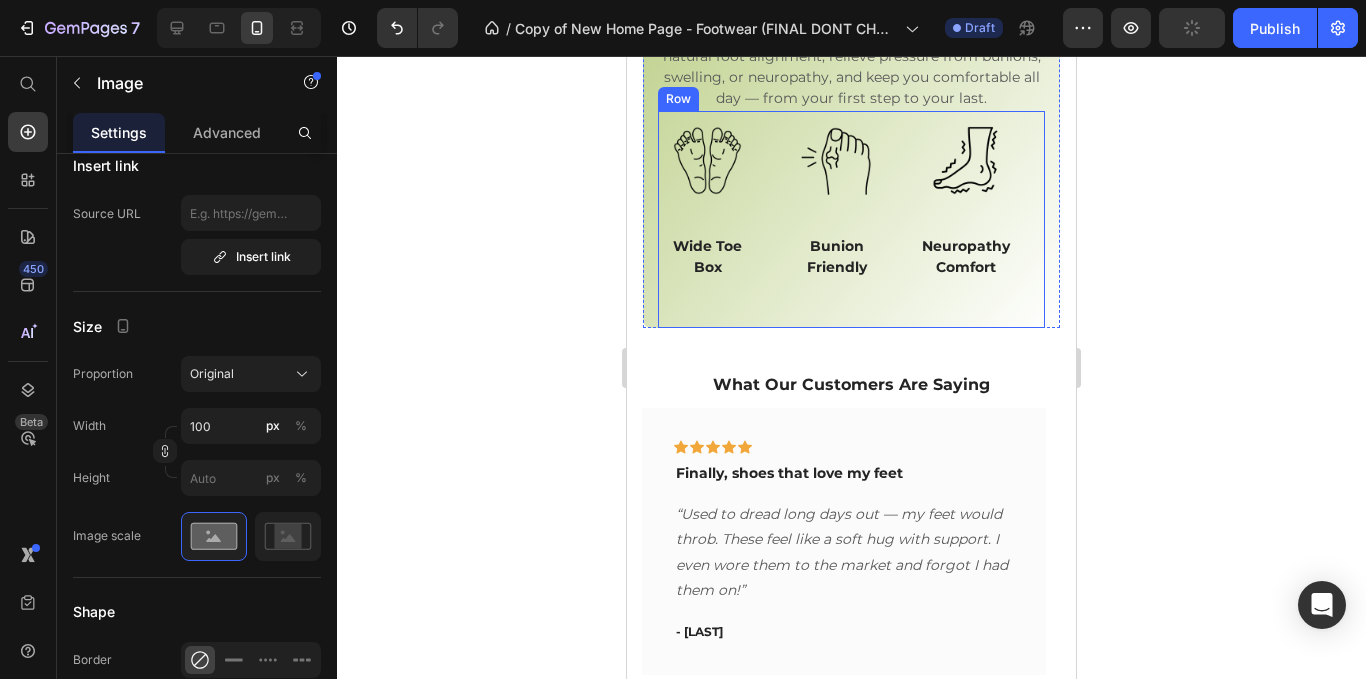 click on "Image  Wide Toe Box Text block Image Bunion Friendly Text block Image Neuropathy Comfort Text block Image   24 Swelling Relief Text block Row" at bounding box center [851, 219] 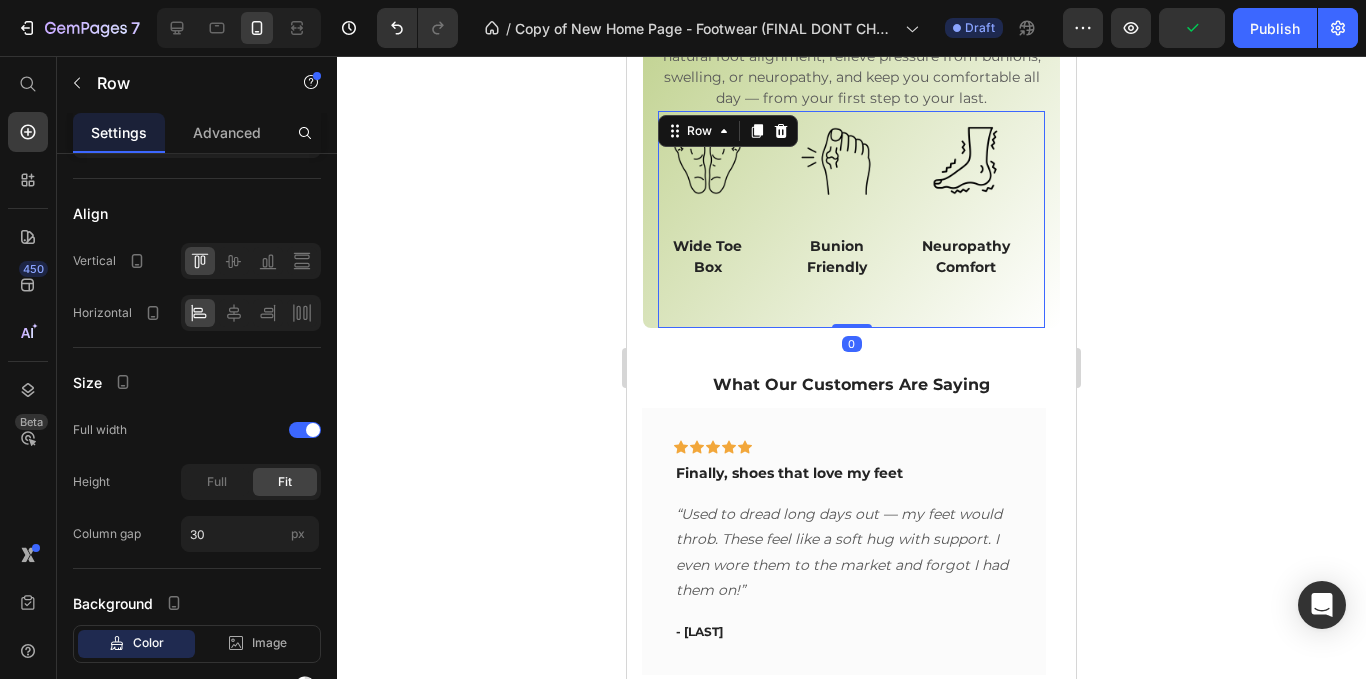 scroll, scrollTop: 0, scrollLeft: 0, axis: both 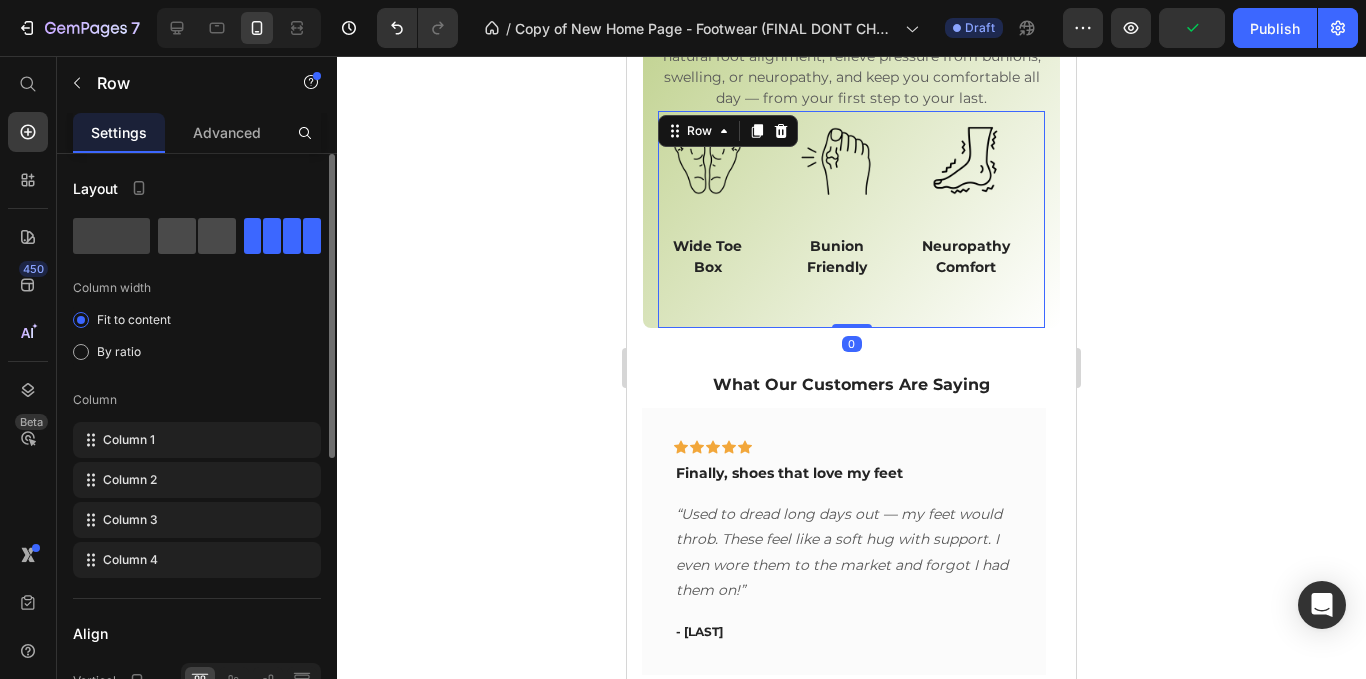 click 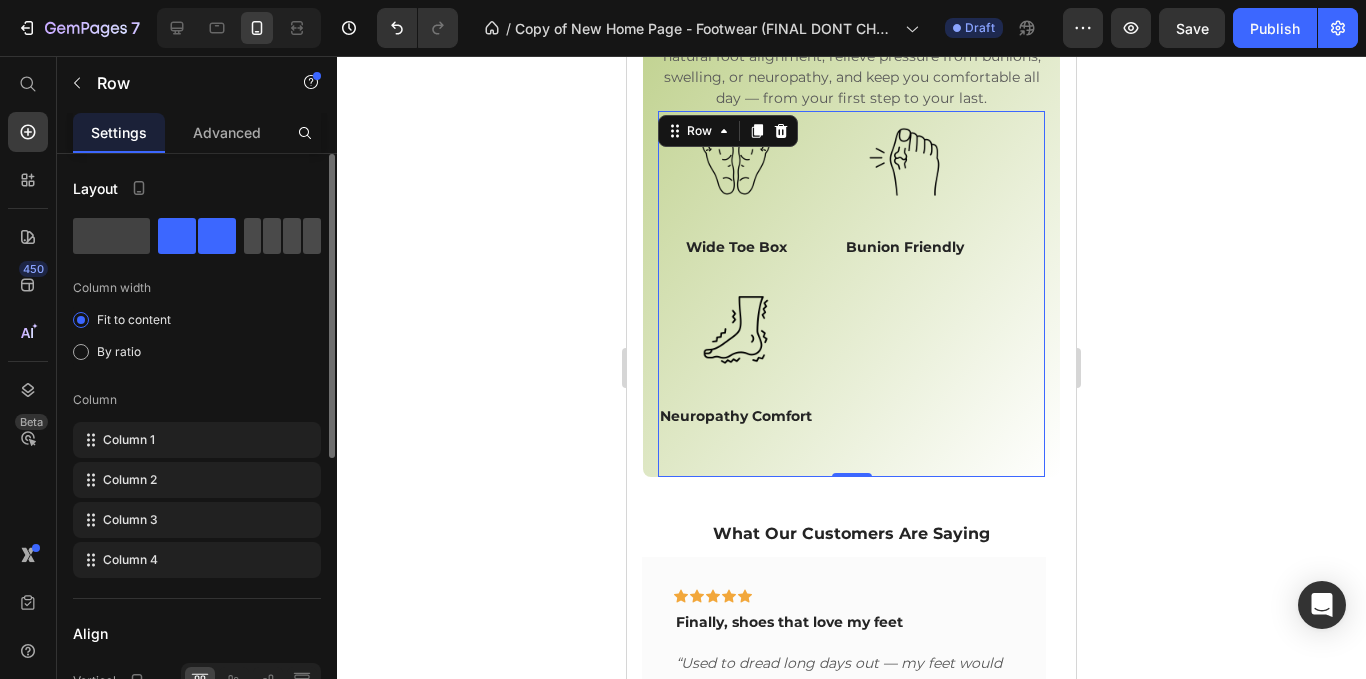 click 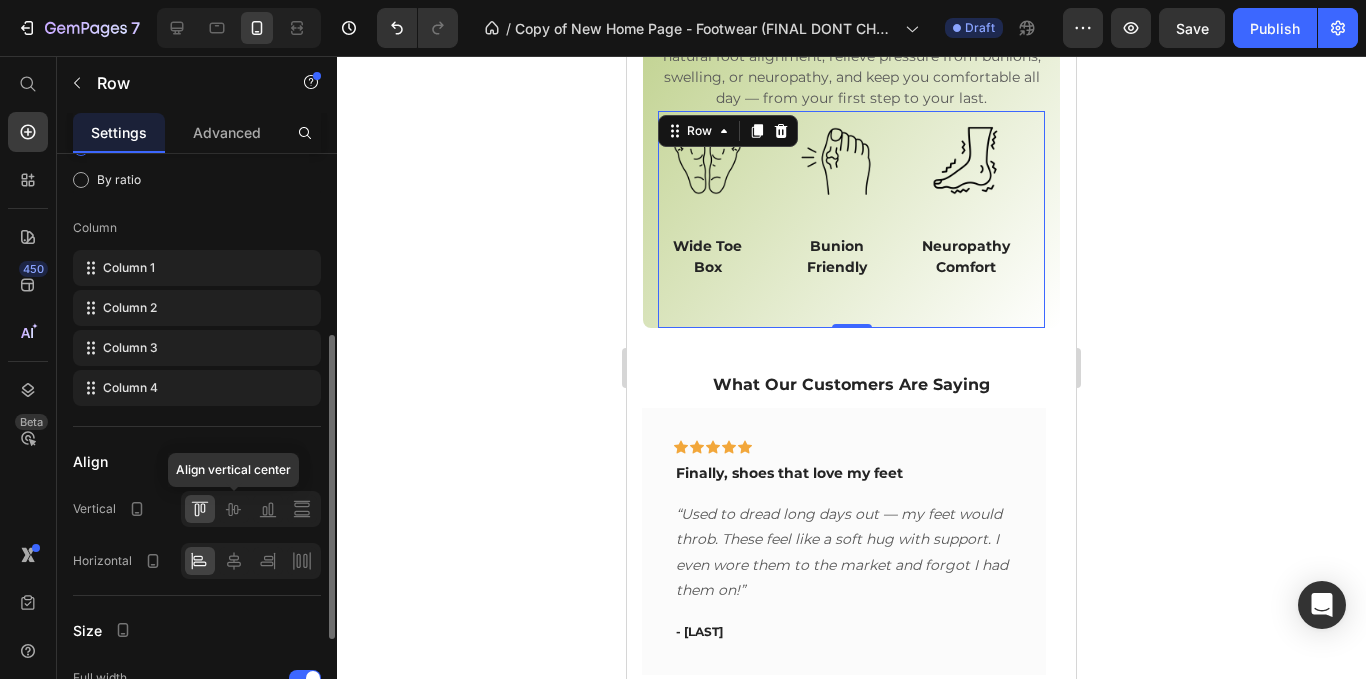scroll, scrollTop: 234, scrollLeft: 0, axis: vertical 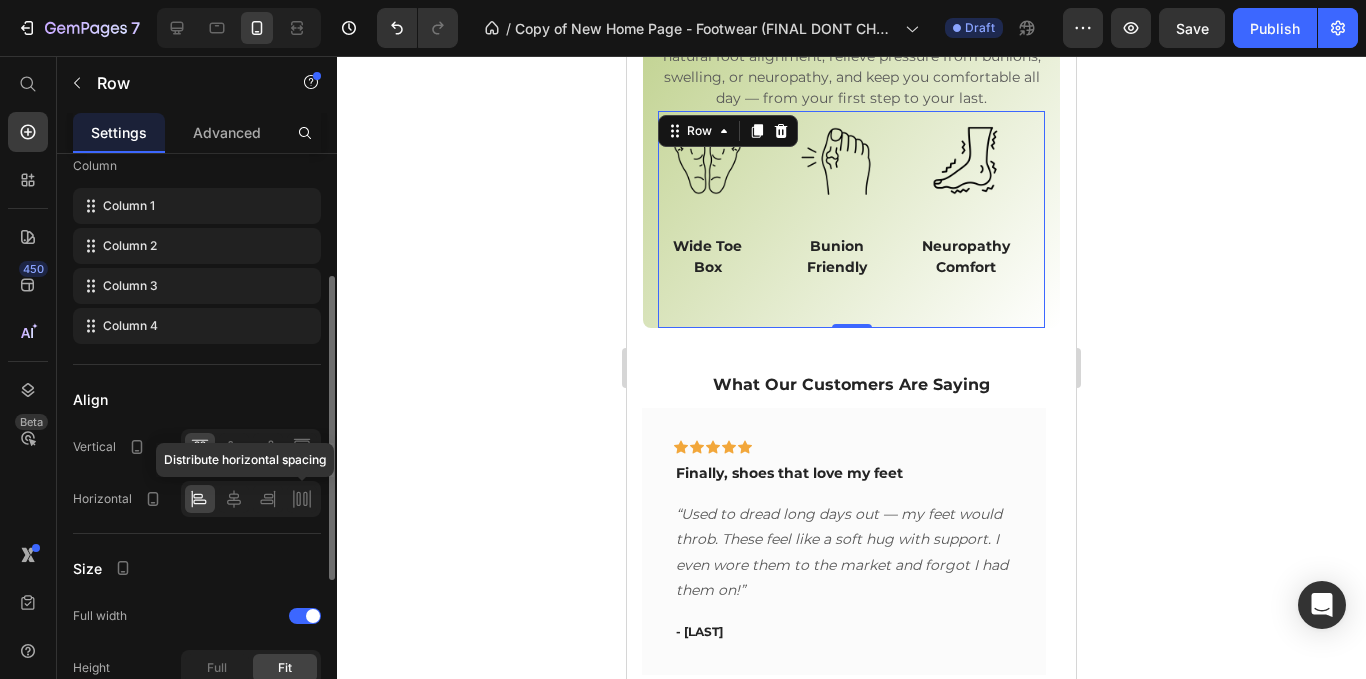 click 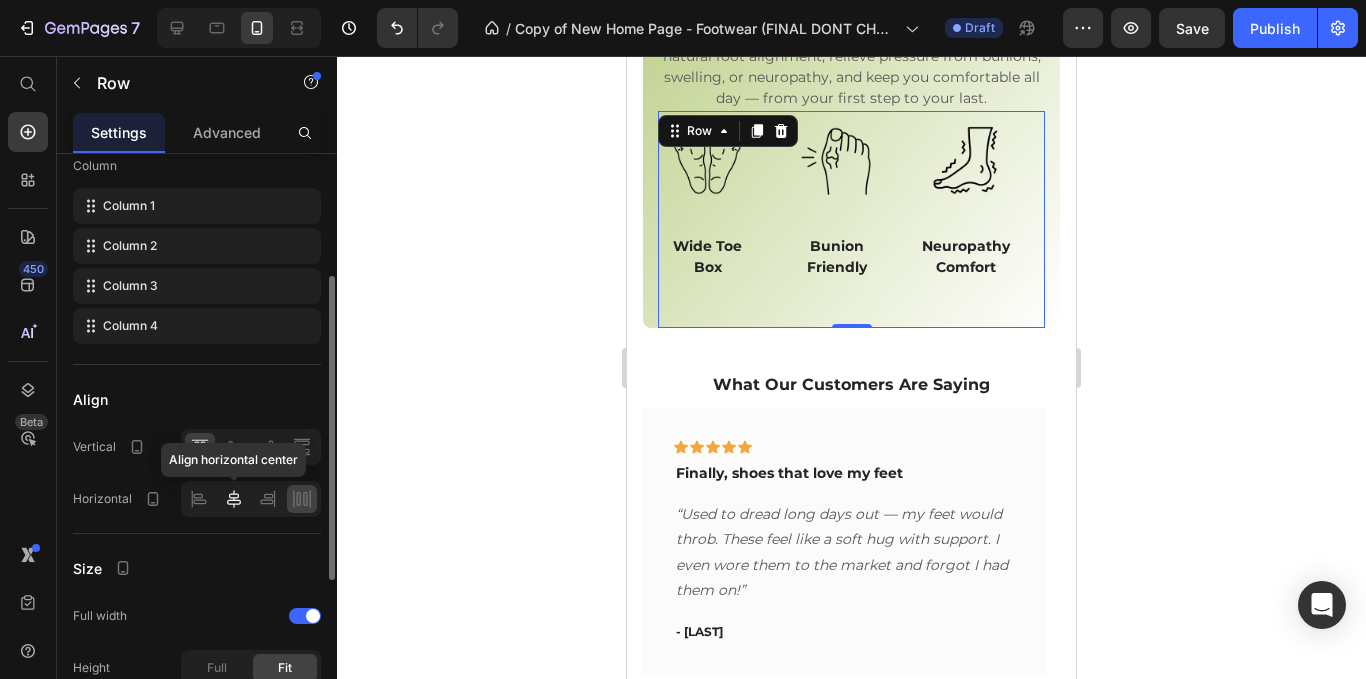 click 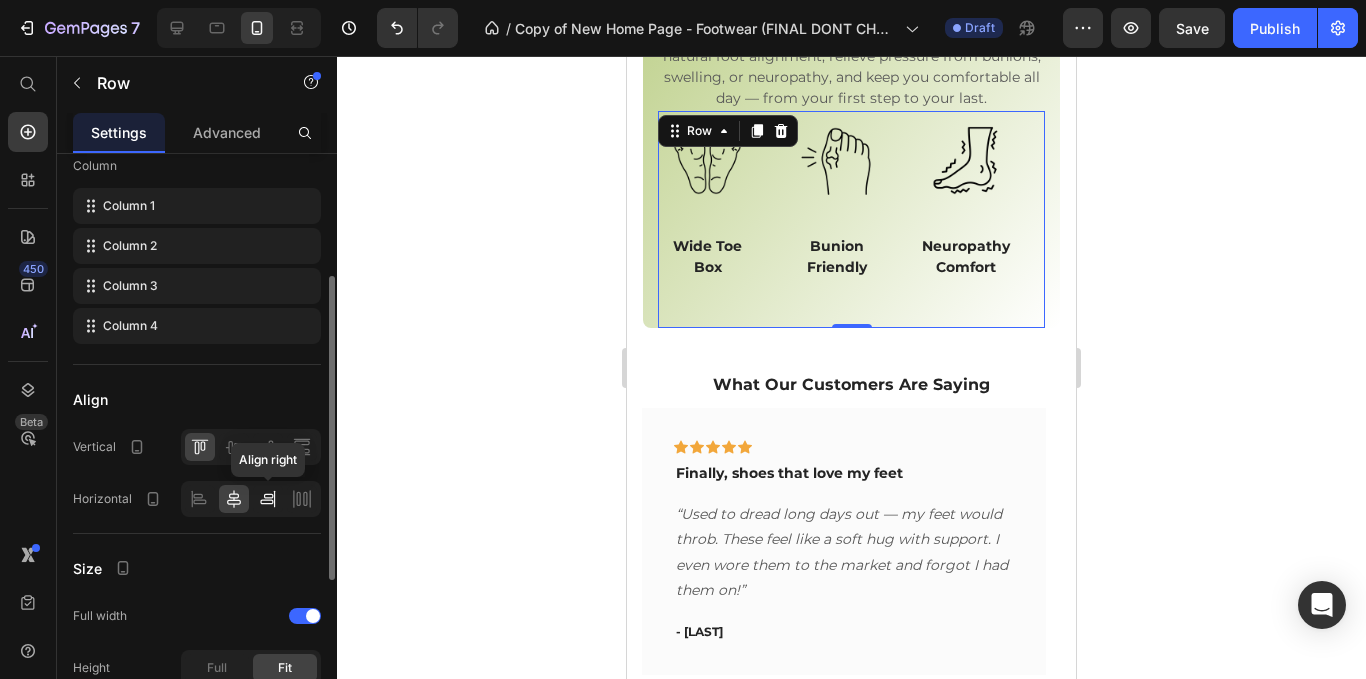 click 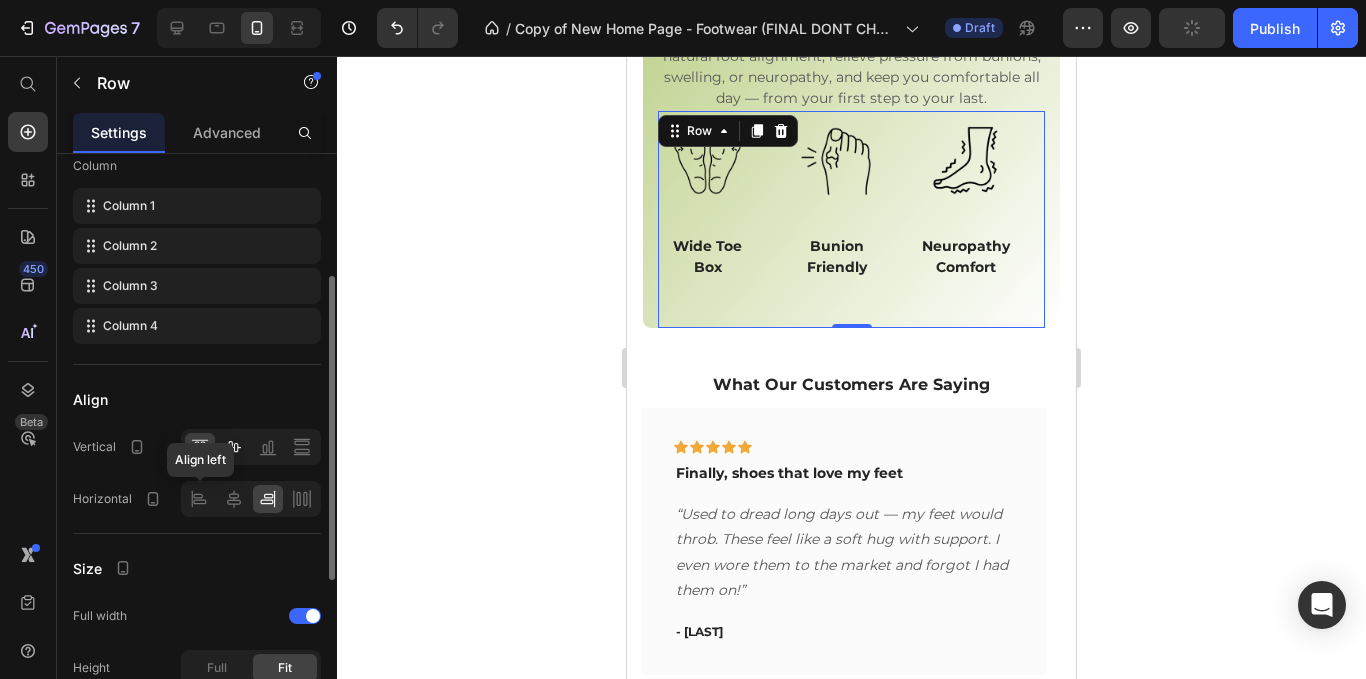 click 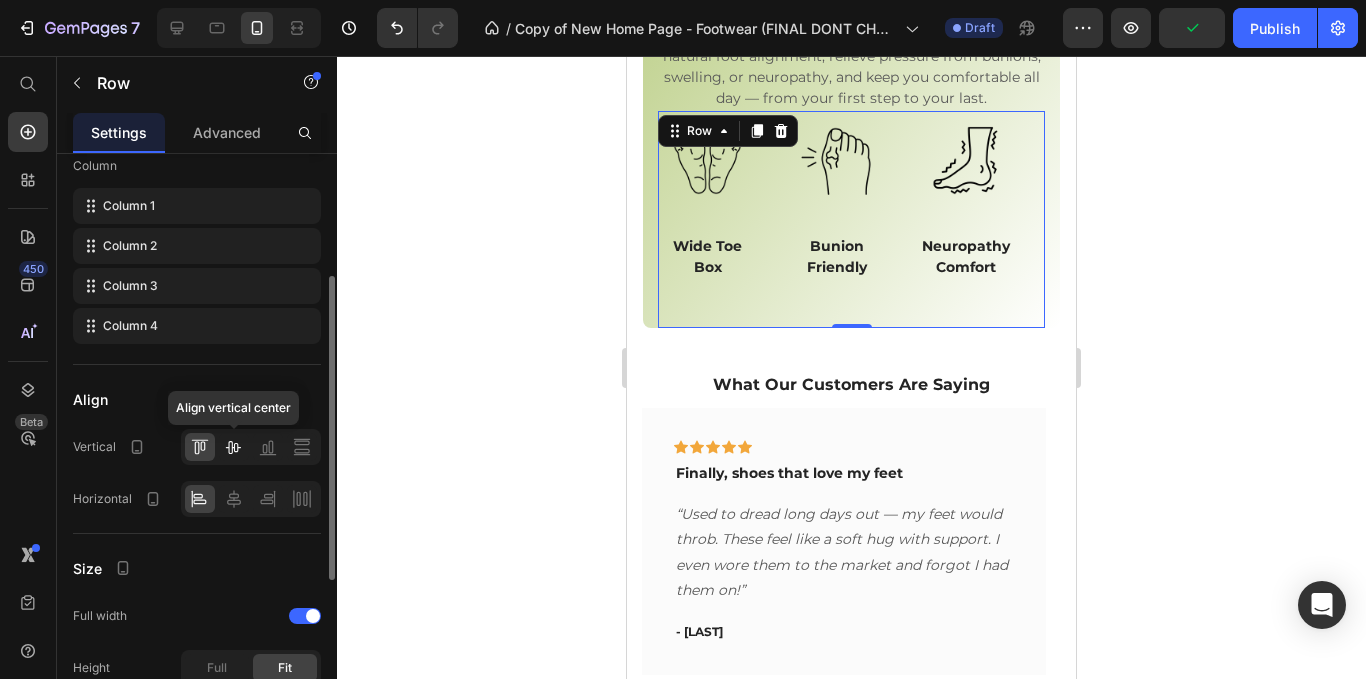 click 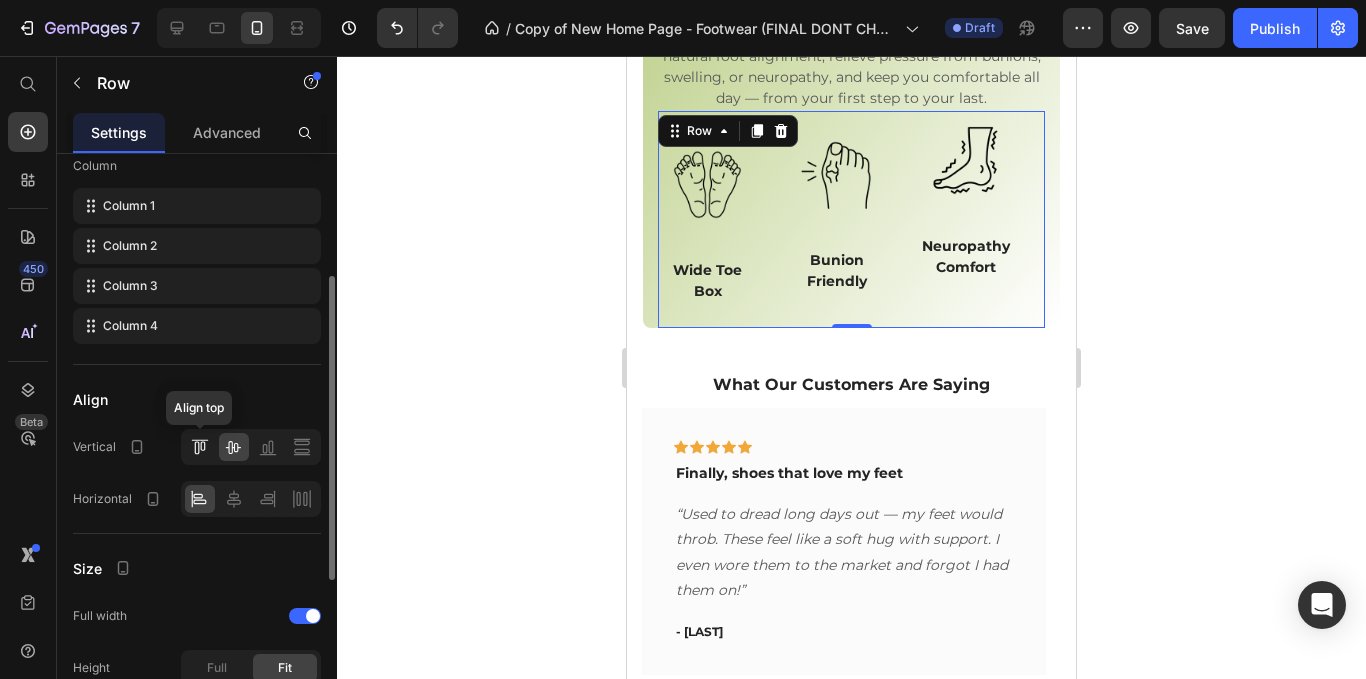 click 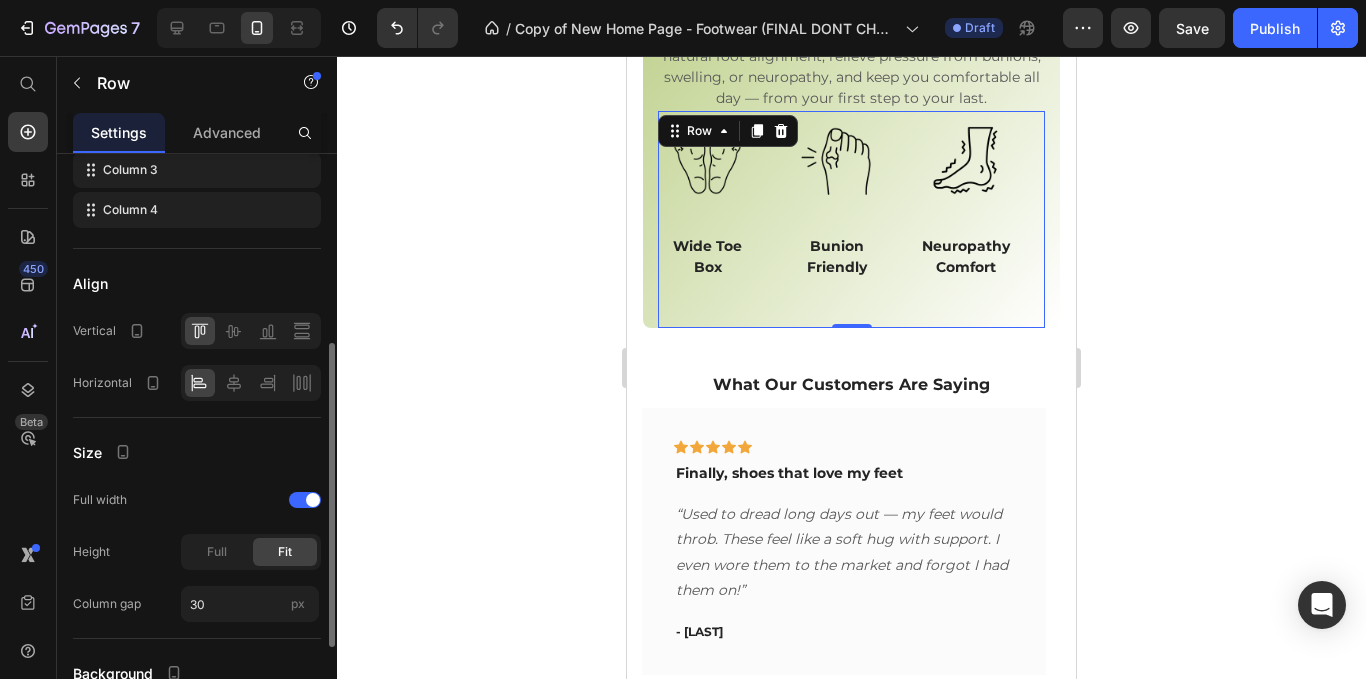 scroll, scrollTop: 354, scrollLeft: 0, axis: vertical 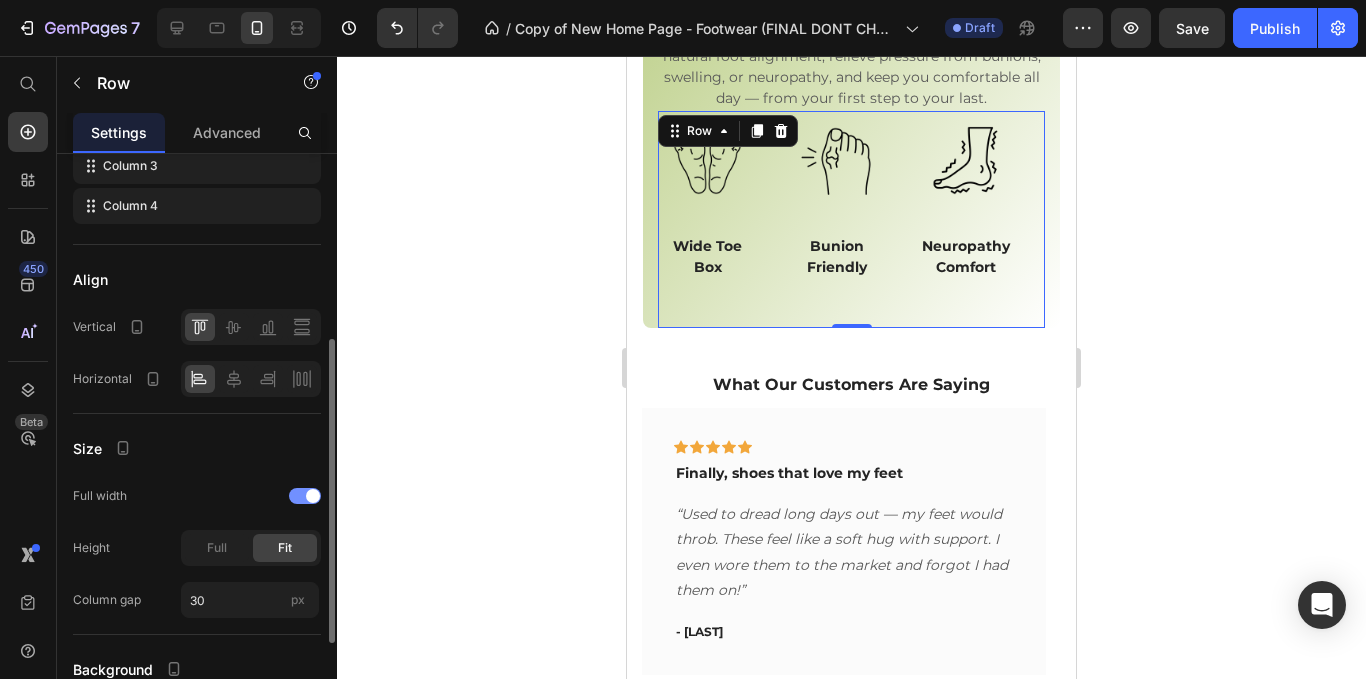 click at bounding box center (305, 496) 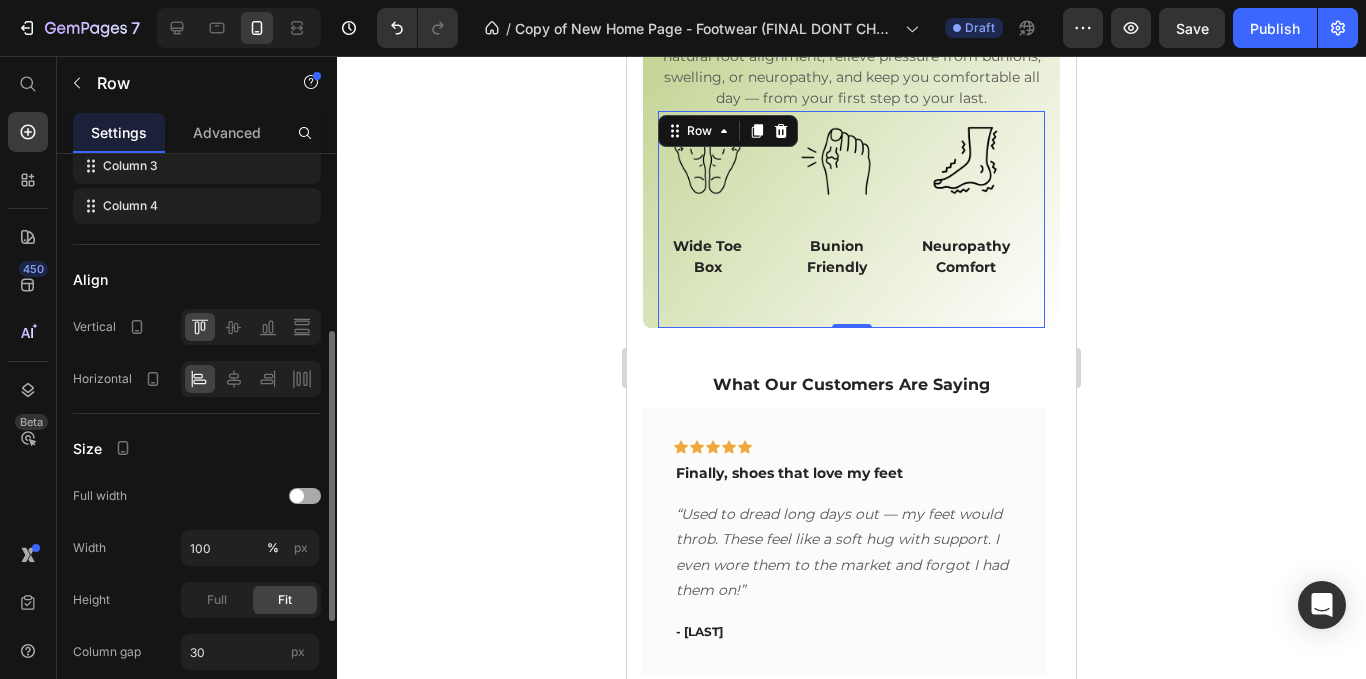click at bounding box center [305, 496] 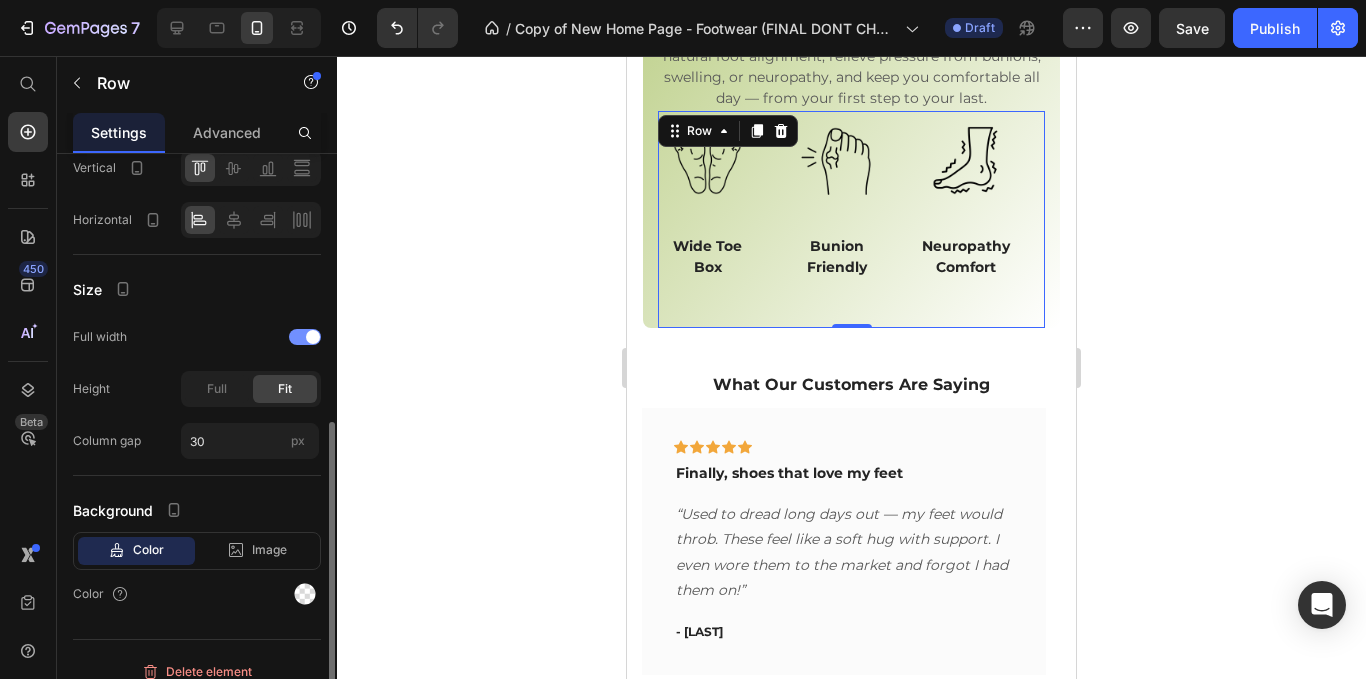 scroll, scrollTop: 531, scrollLeft: 0, axis: vertical 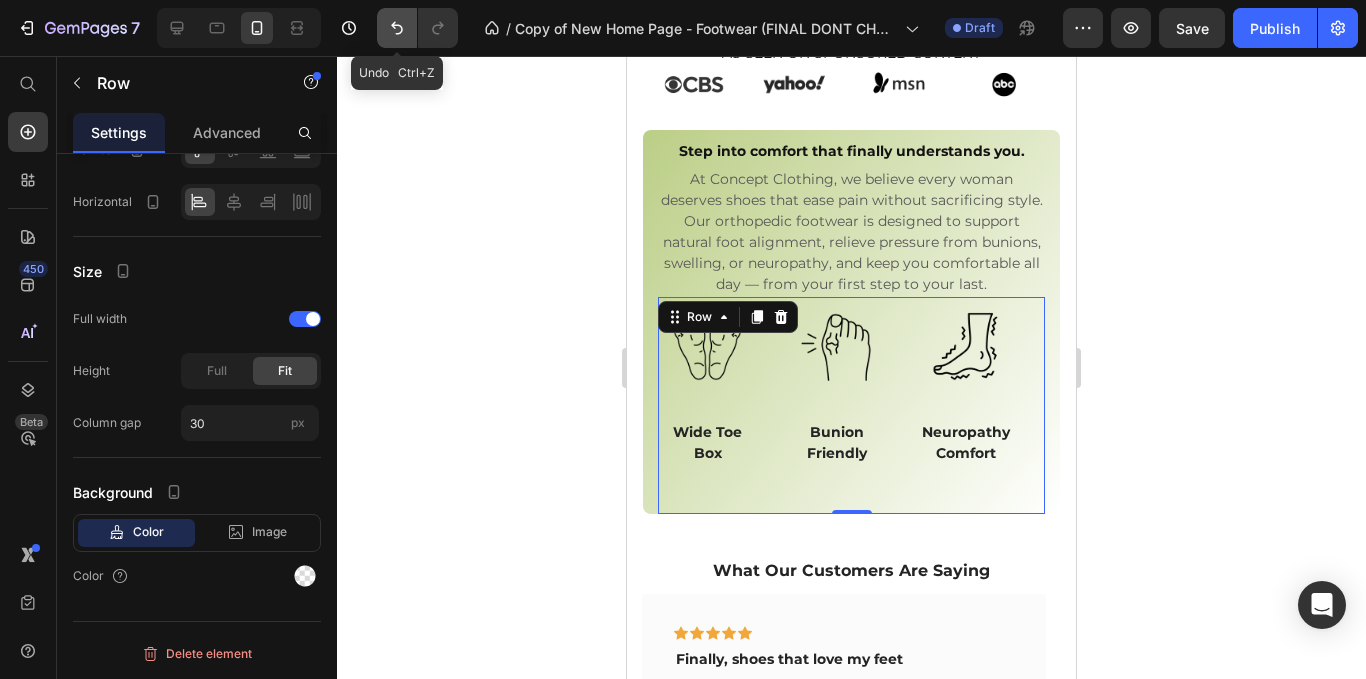 click 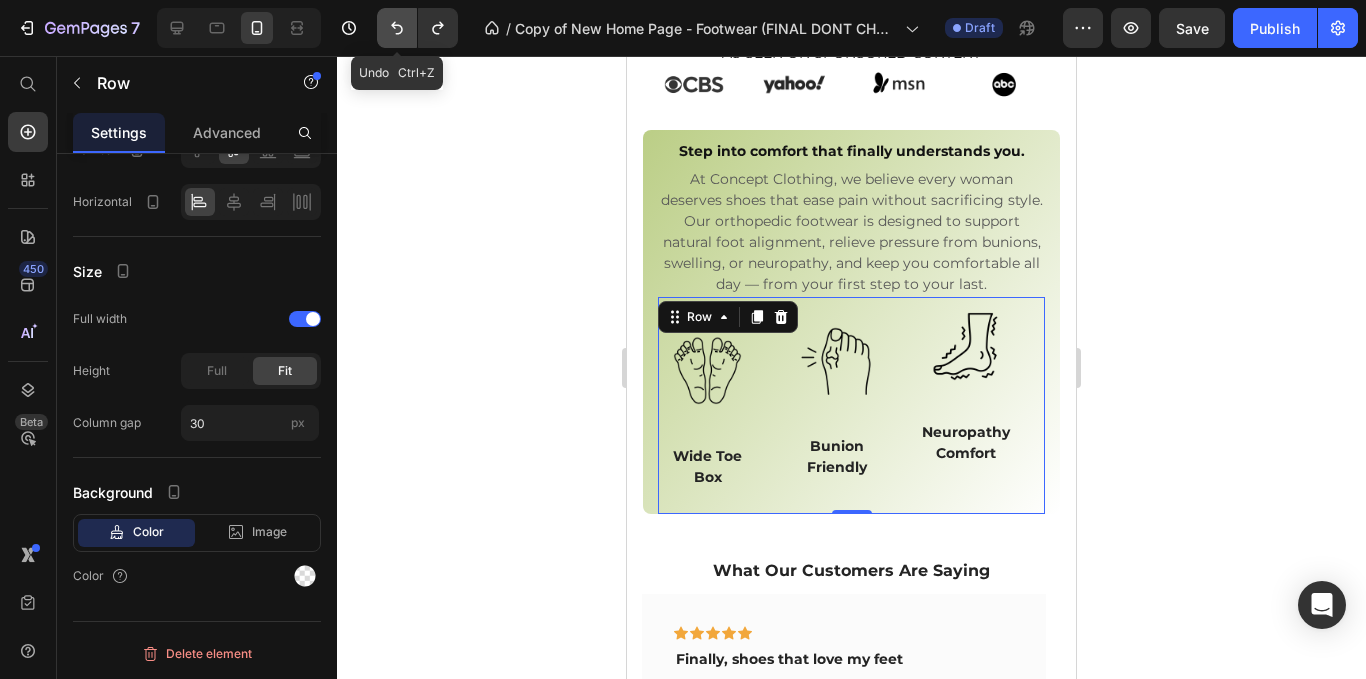 click 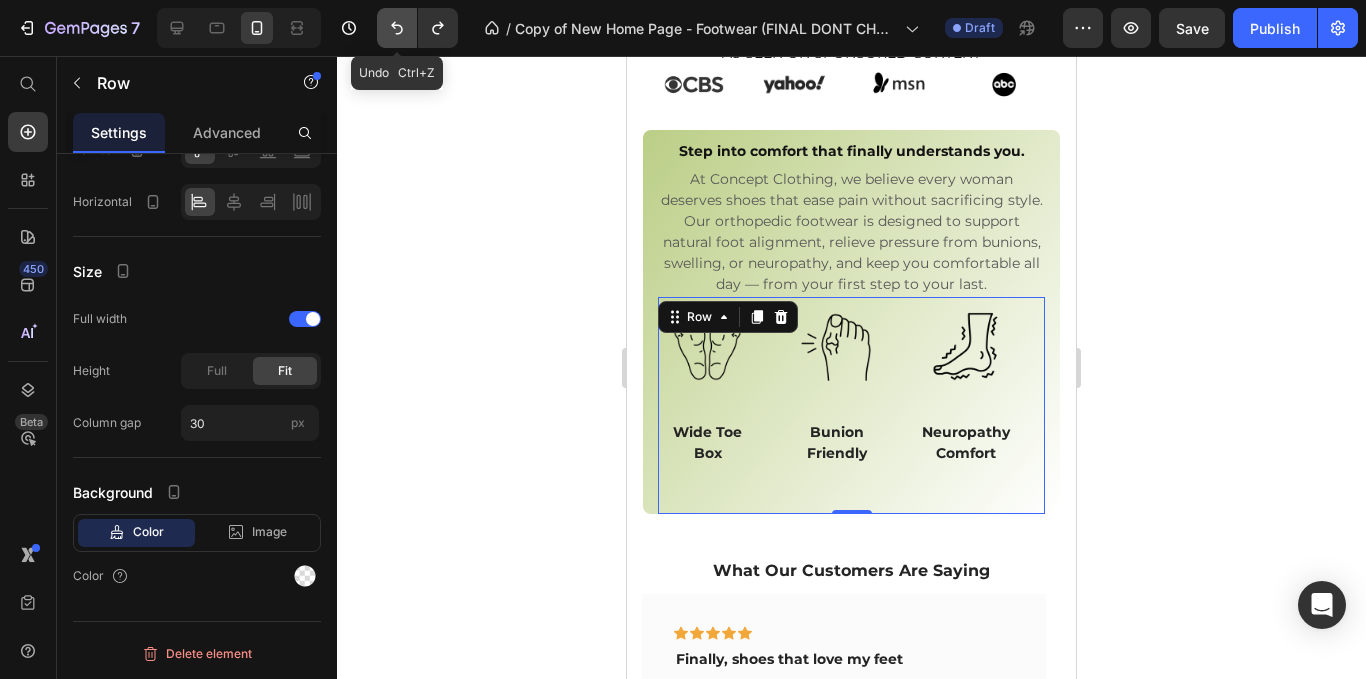click 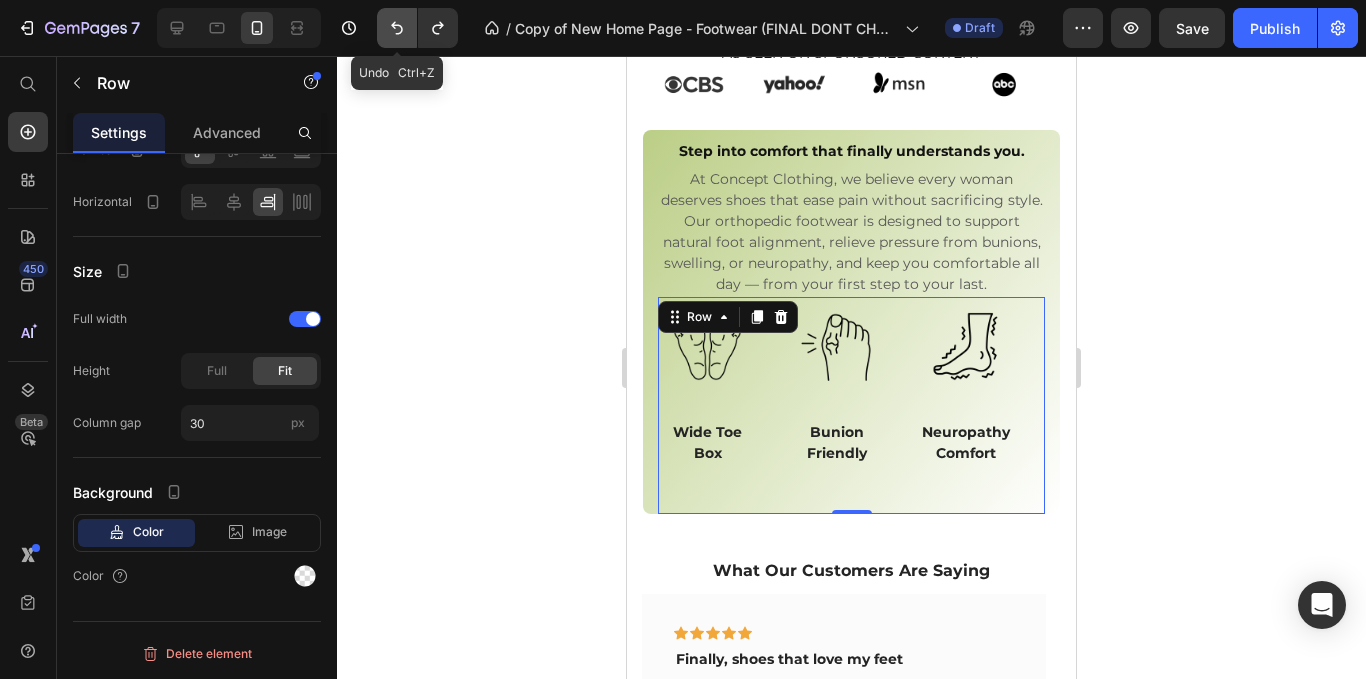 click 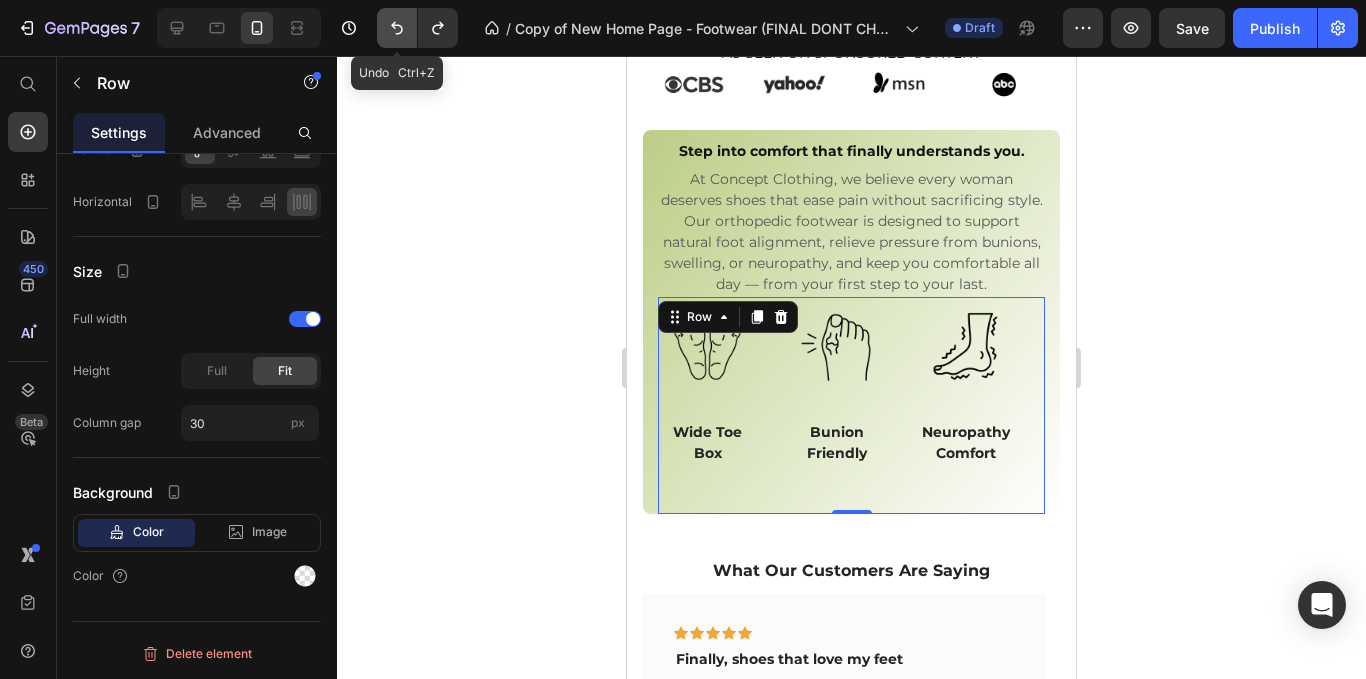 click 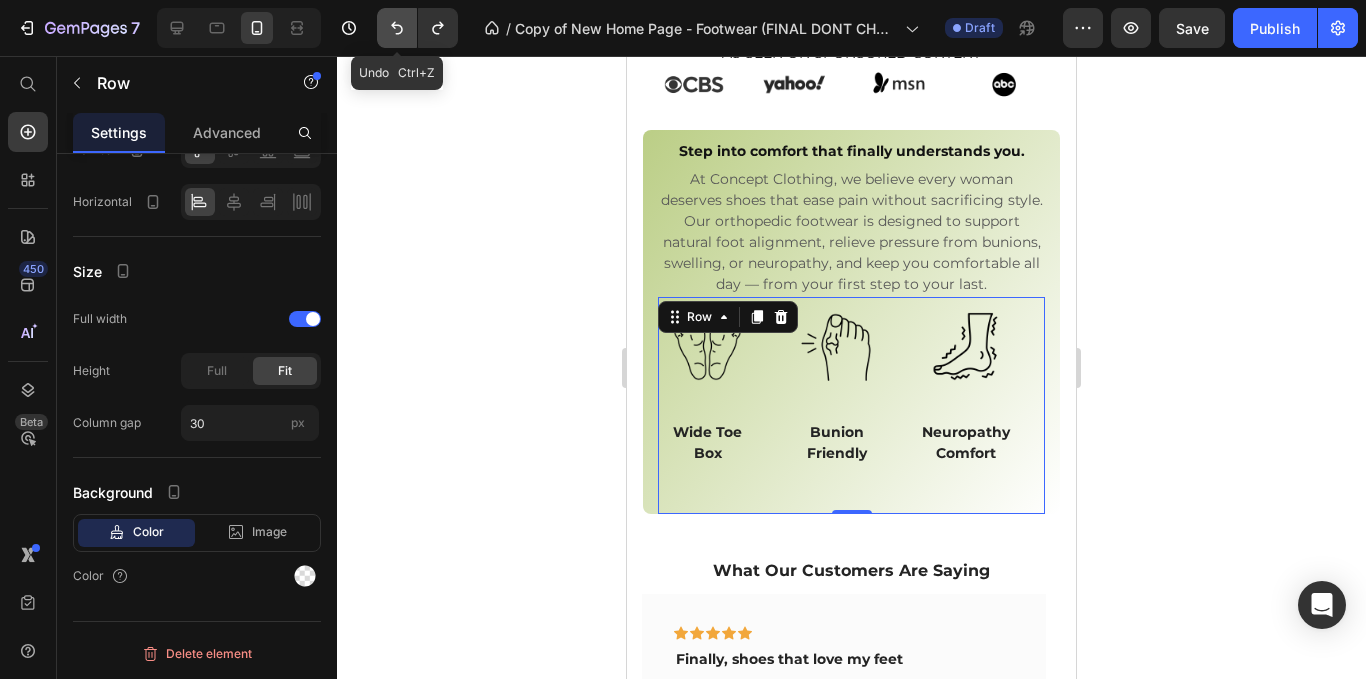 click 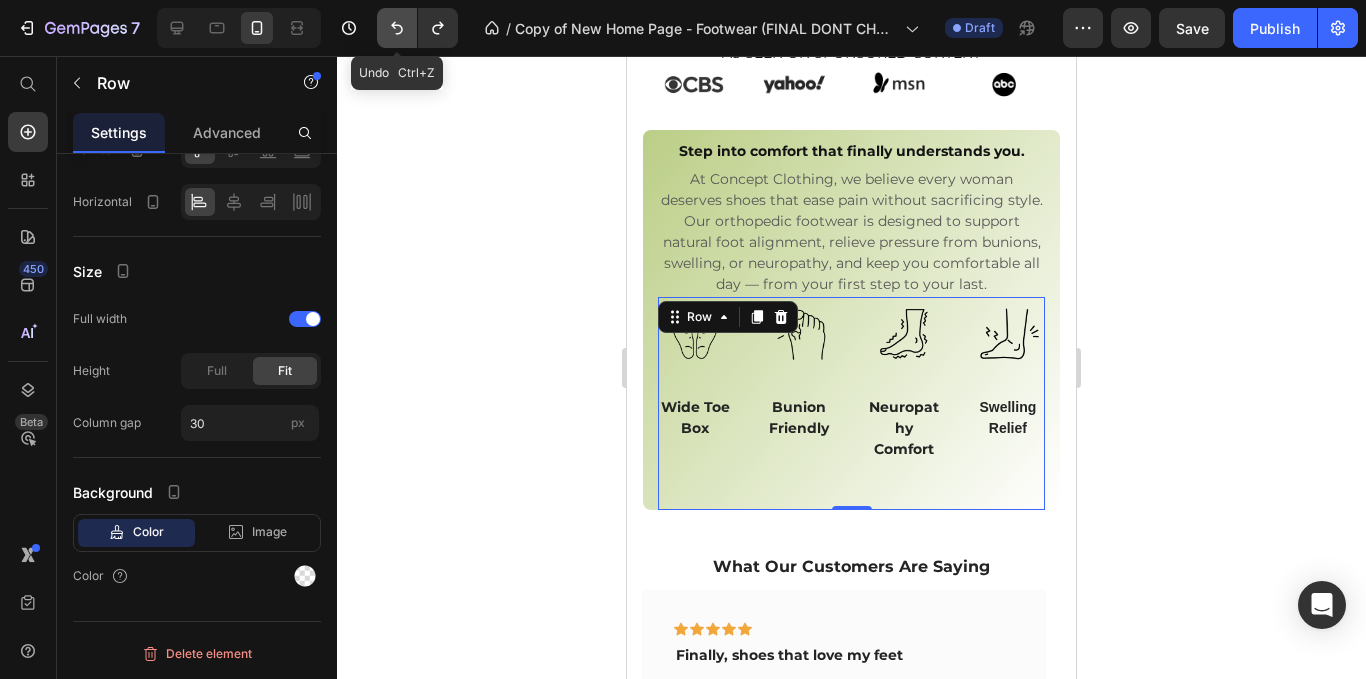 click 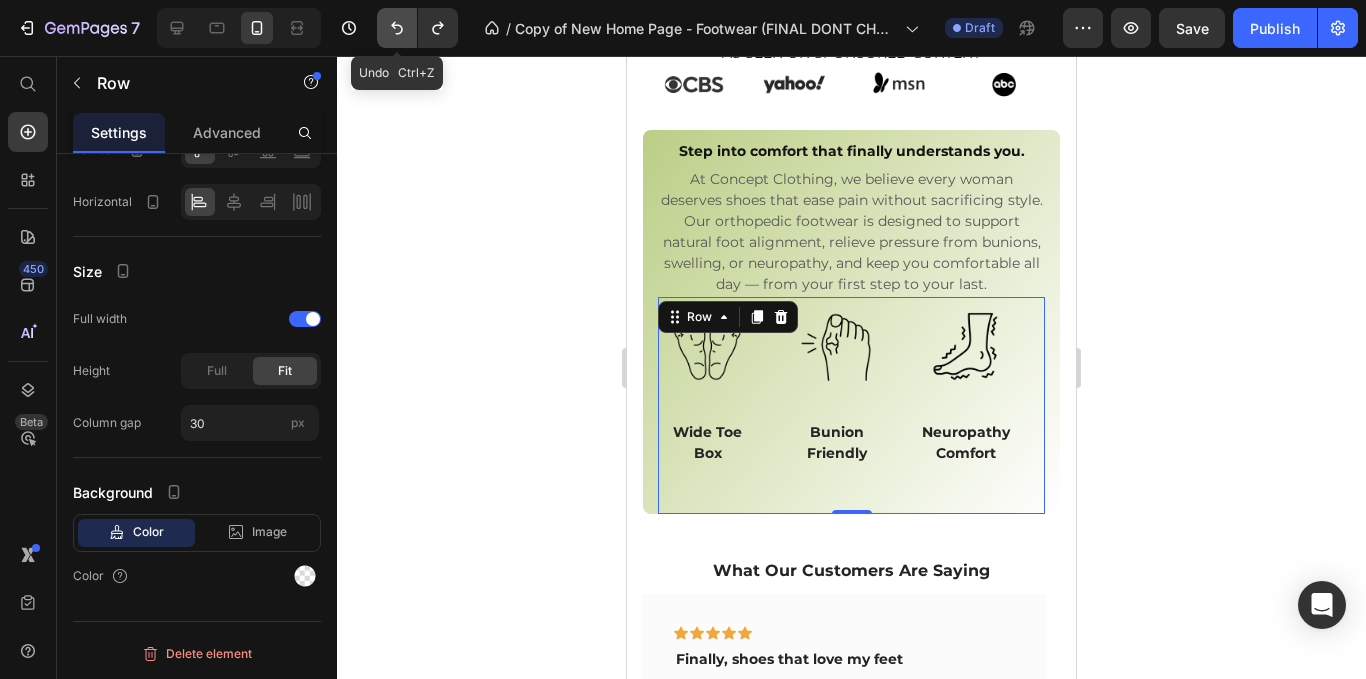 click 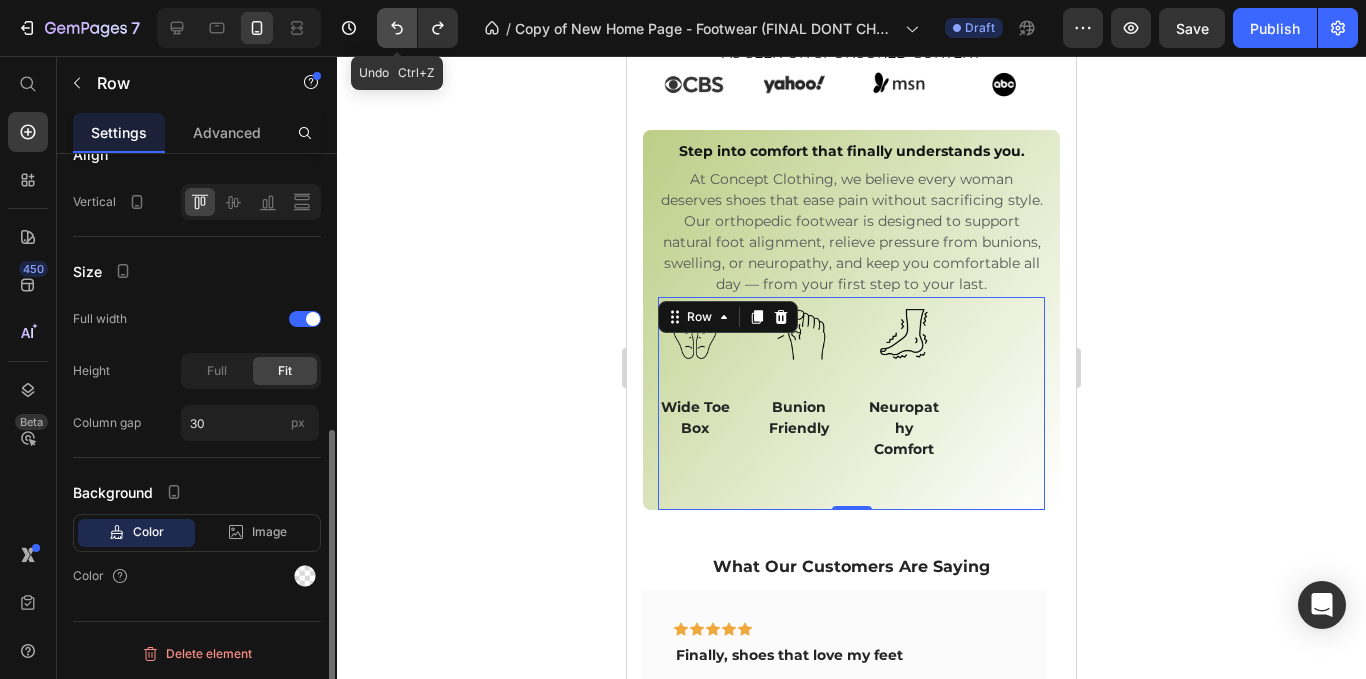 scroll, scrollTop: 523, scrollLeft: 0, axis: vertical 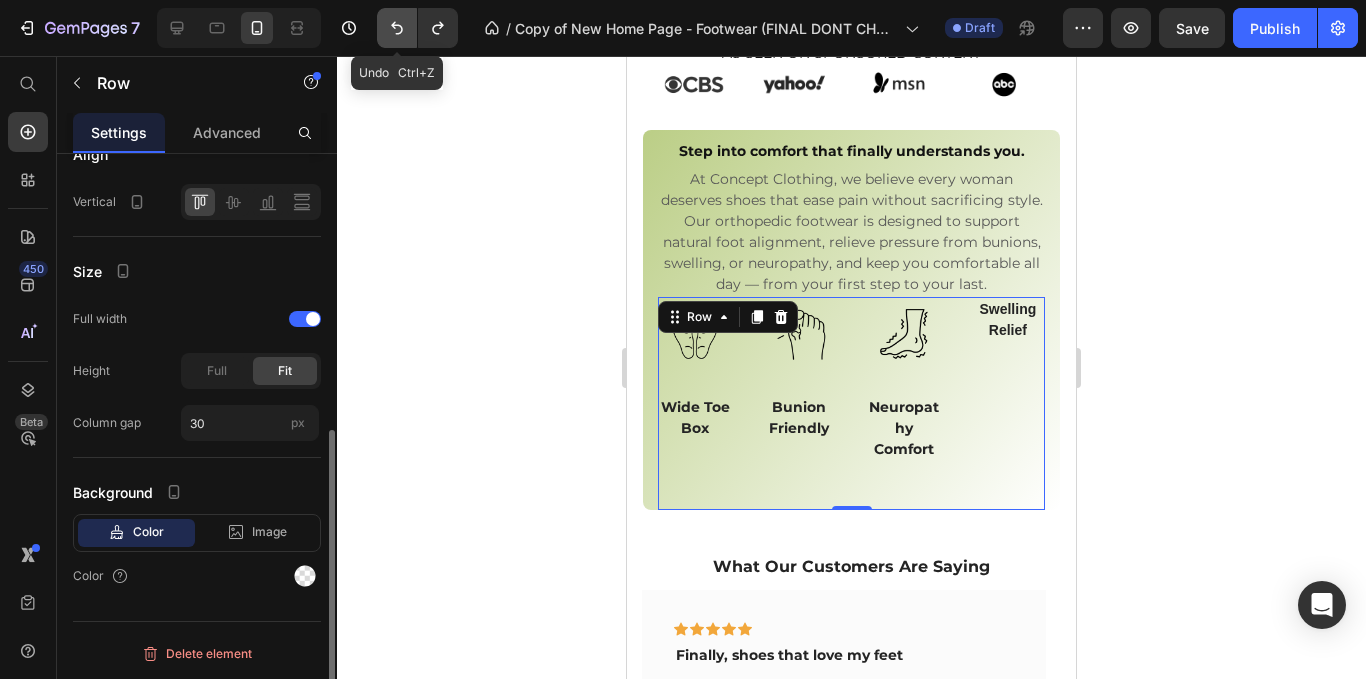 click 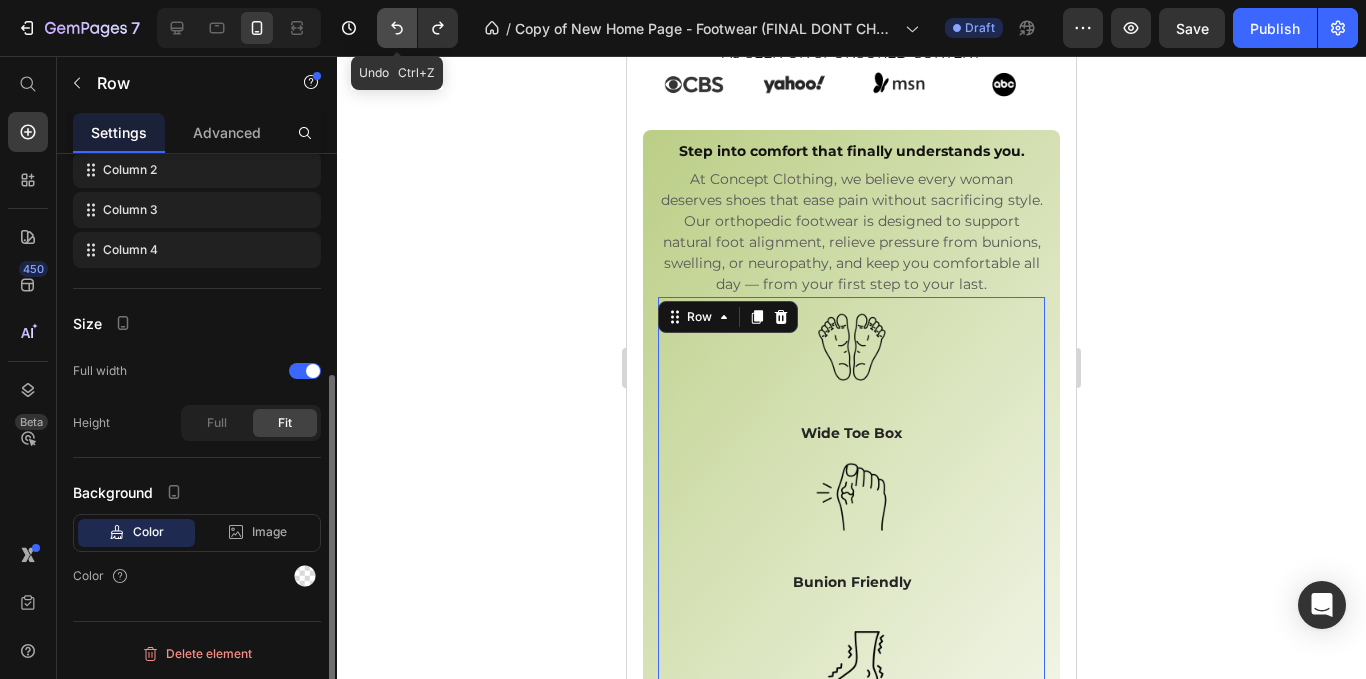 click 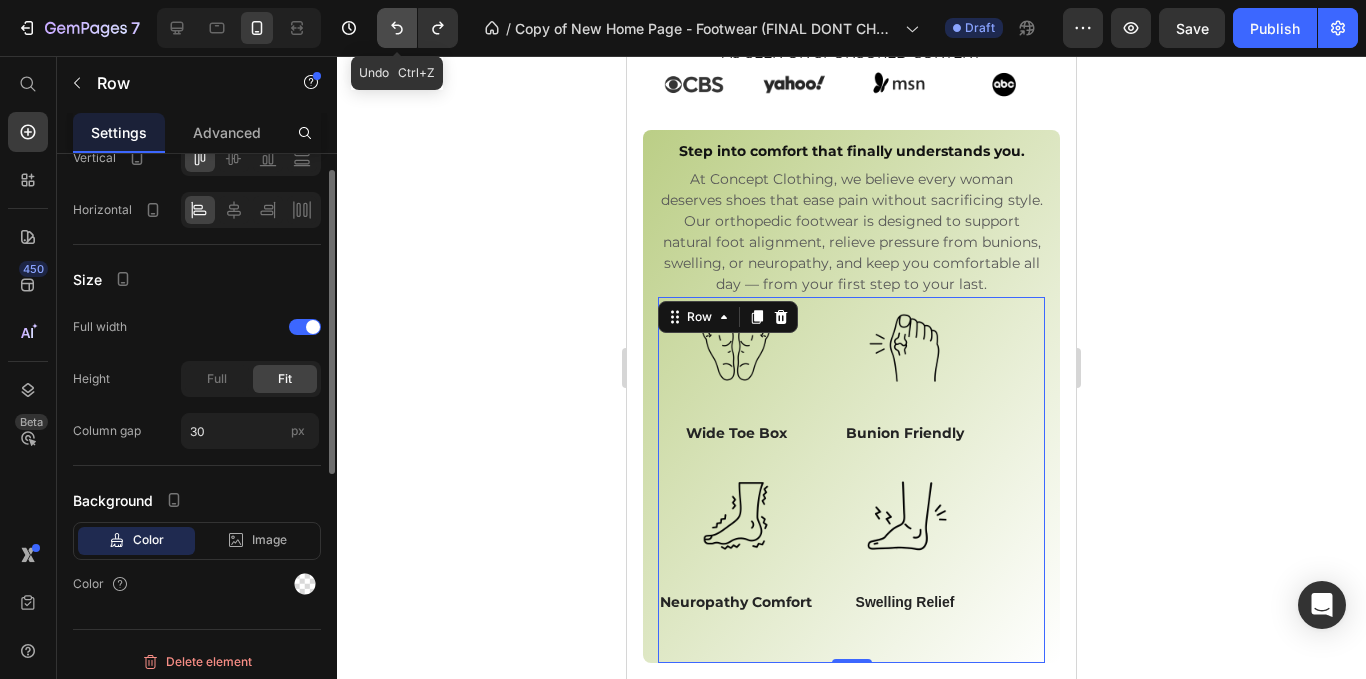 scroll, scrollTop: 354, scrollLeft: 0, axis: vertical 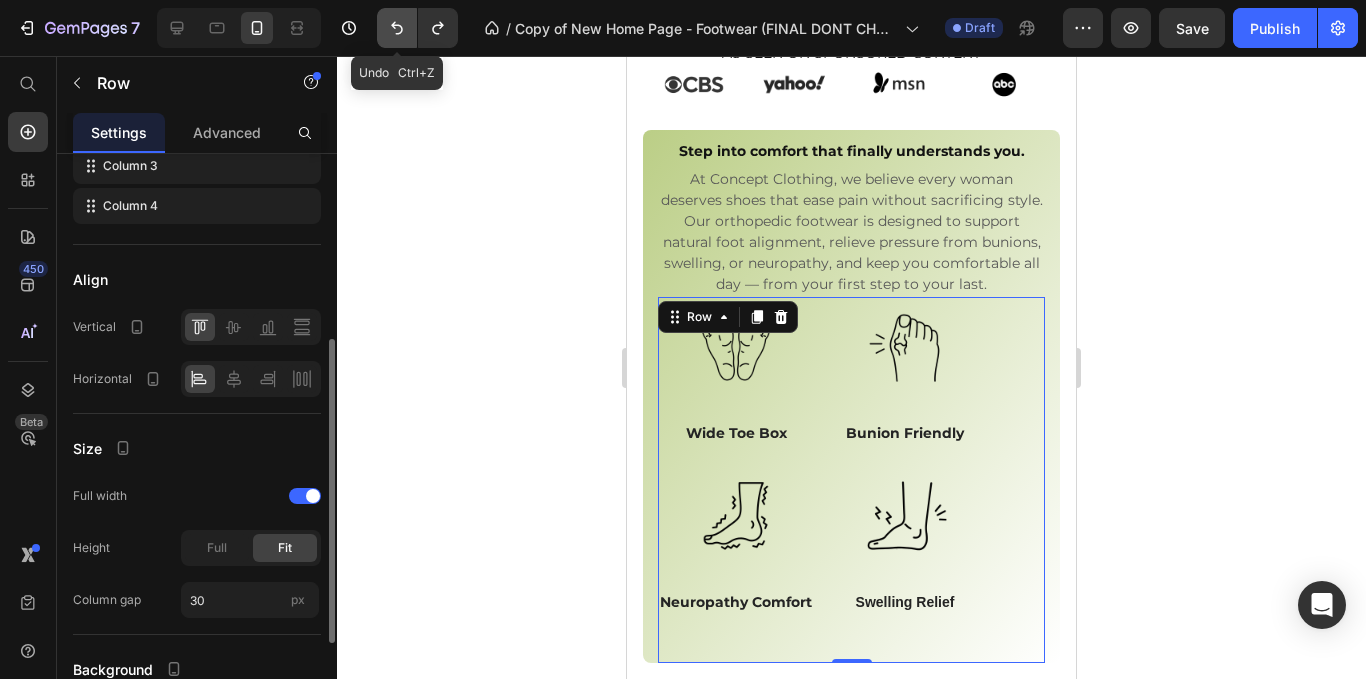 click 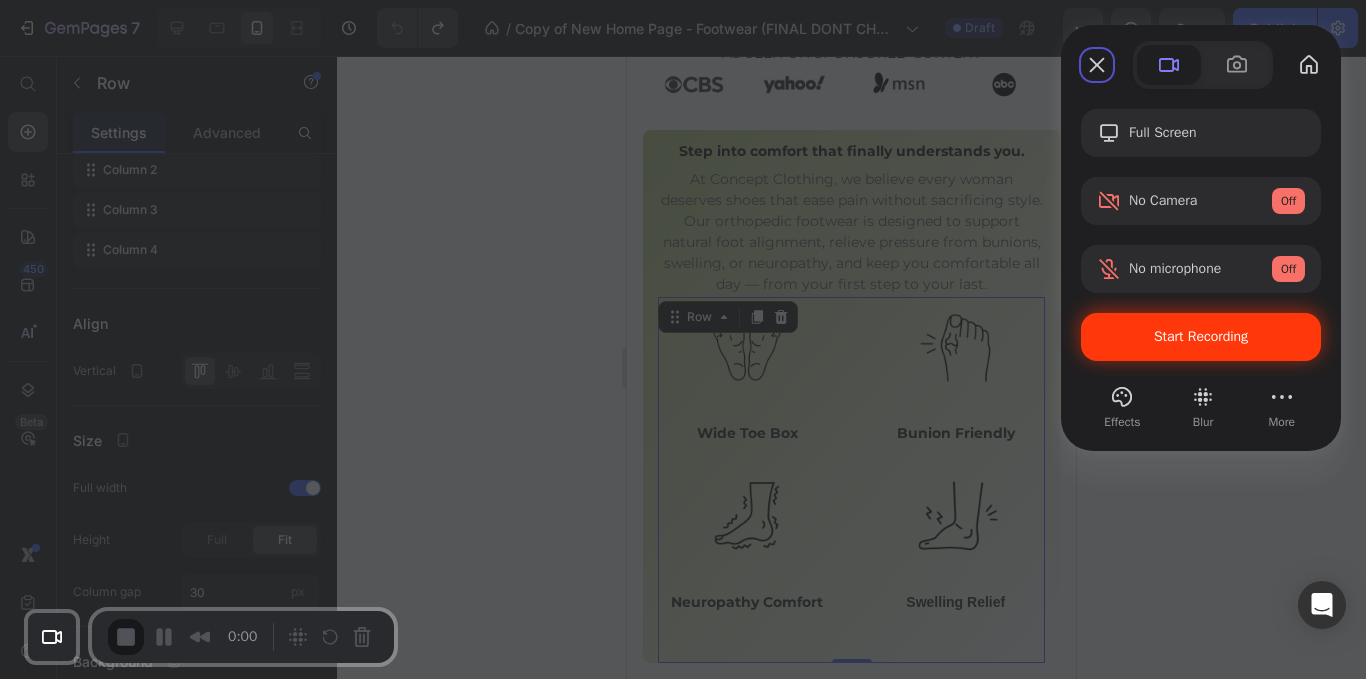 click on "Start Recording" at bounding box center (1201, 337) 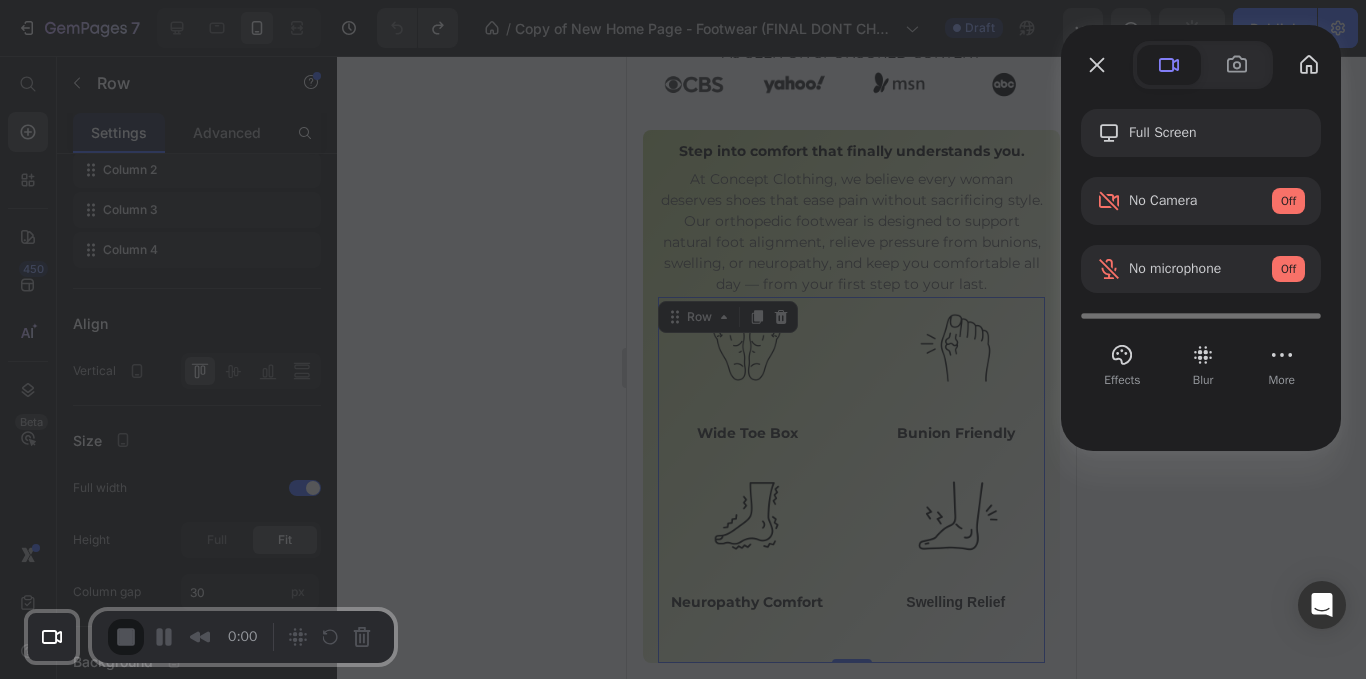 click on "Yes, proceed" at bounding box center [350, 1548] 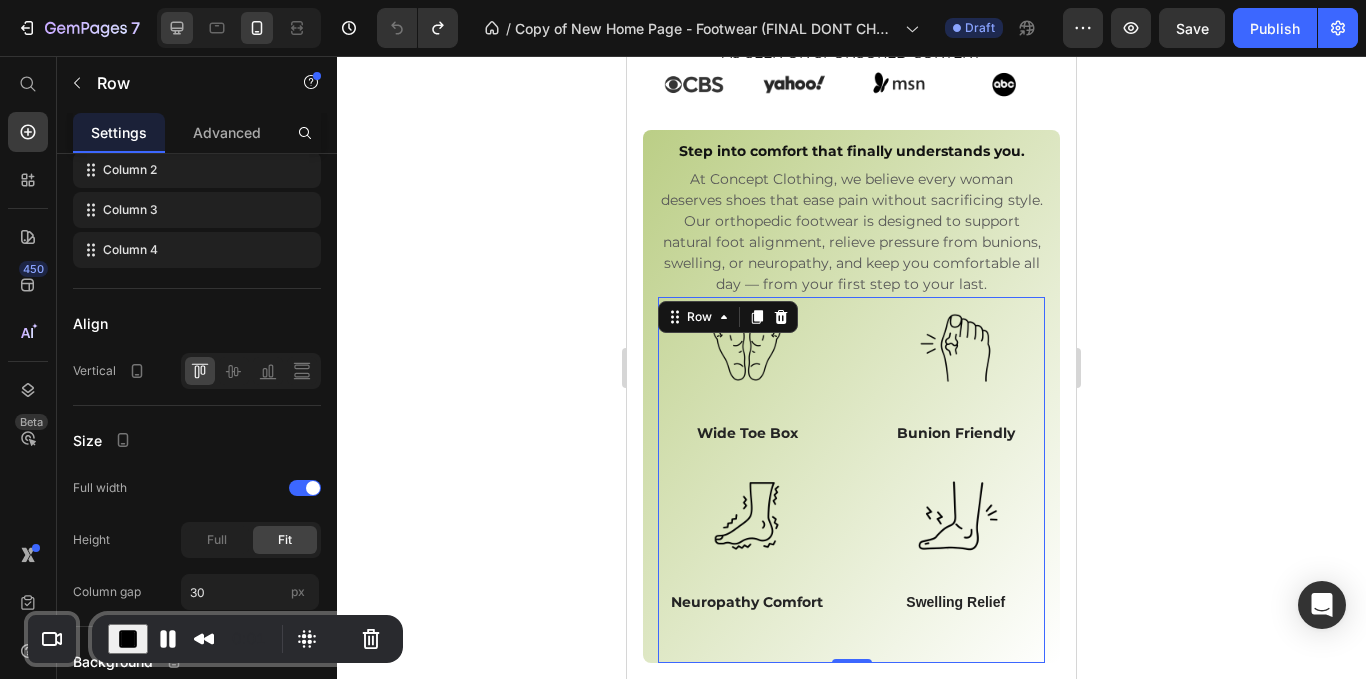 click 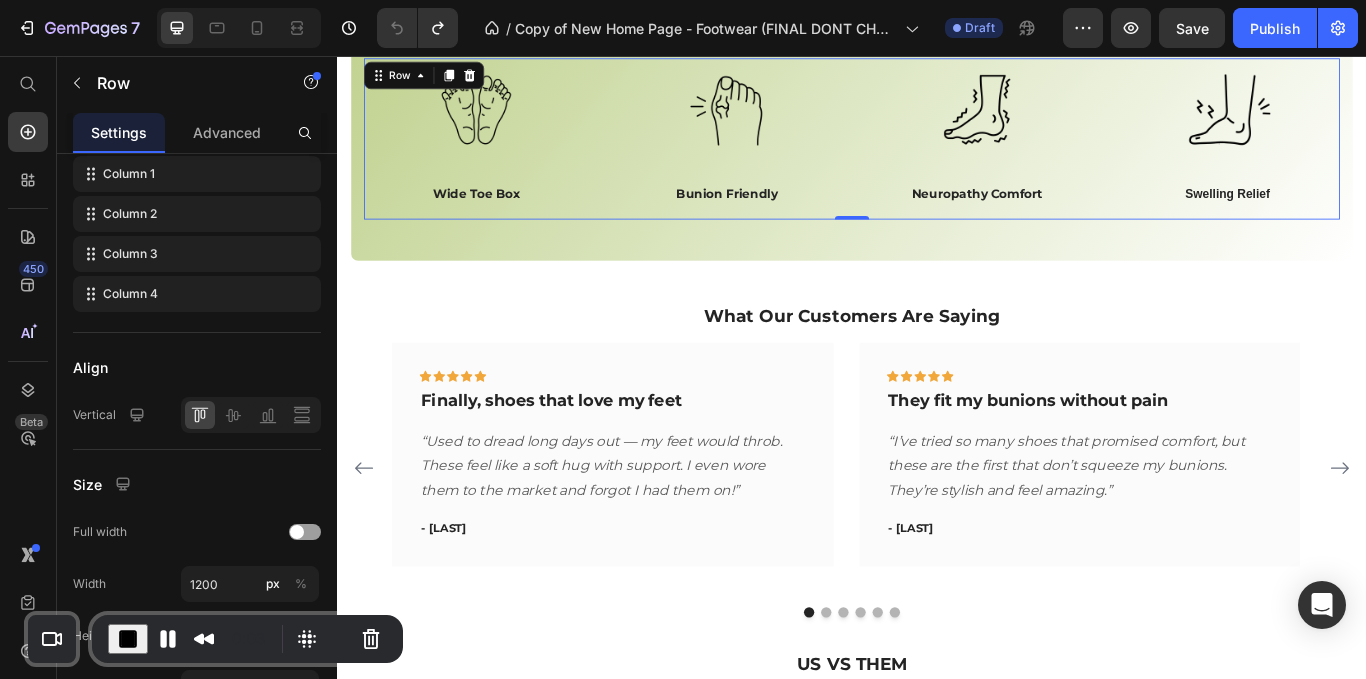 scroll, scrollTop: 1141, scrollLeft: 0, axis: vertical 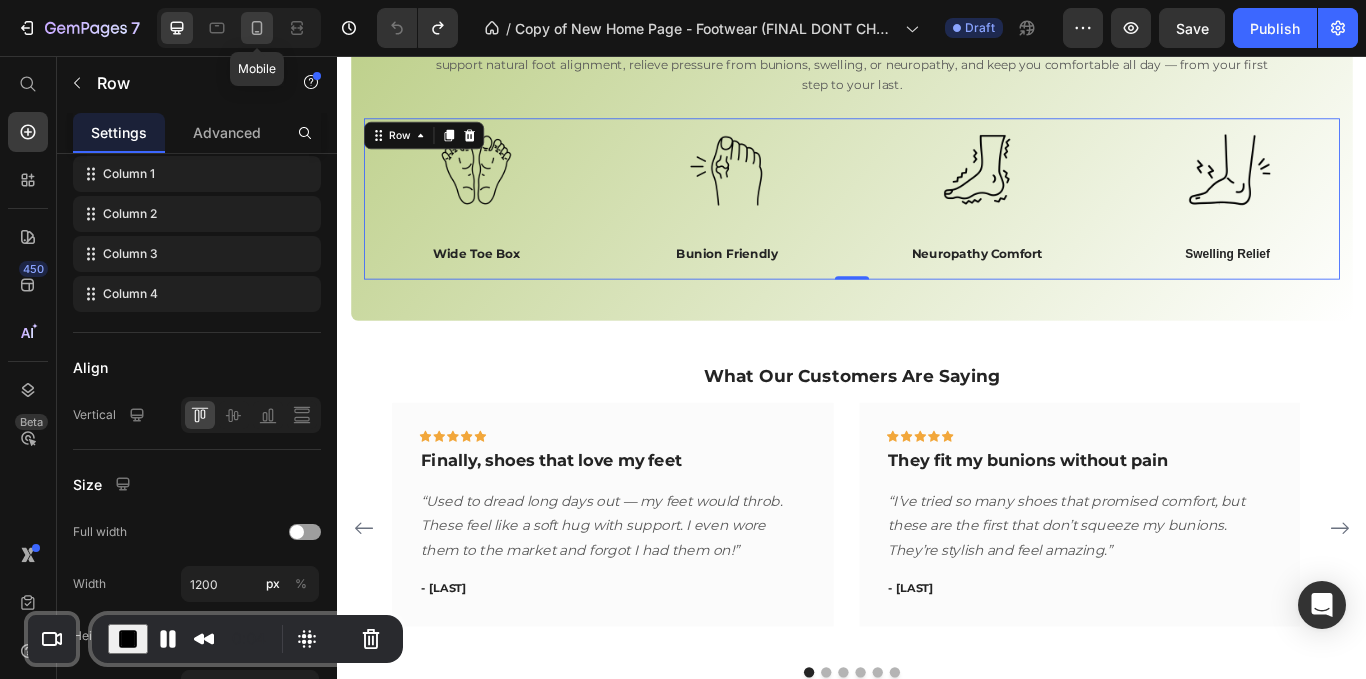 click 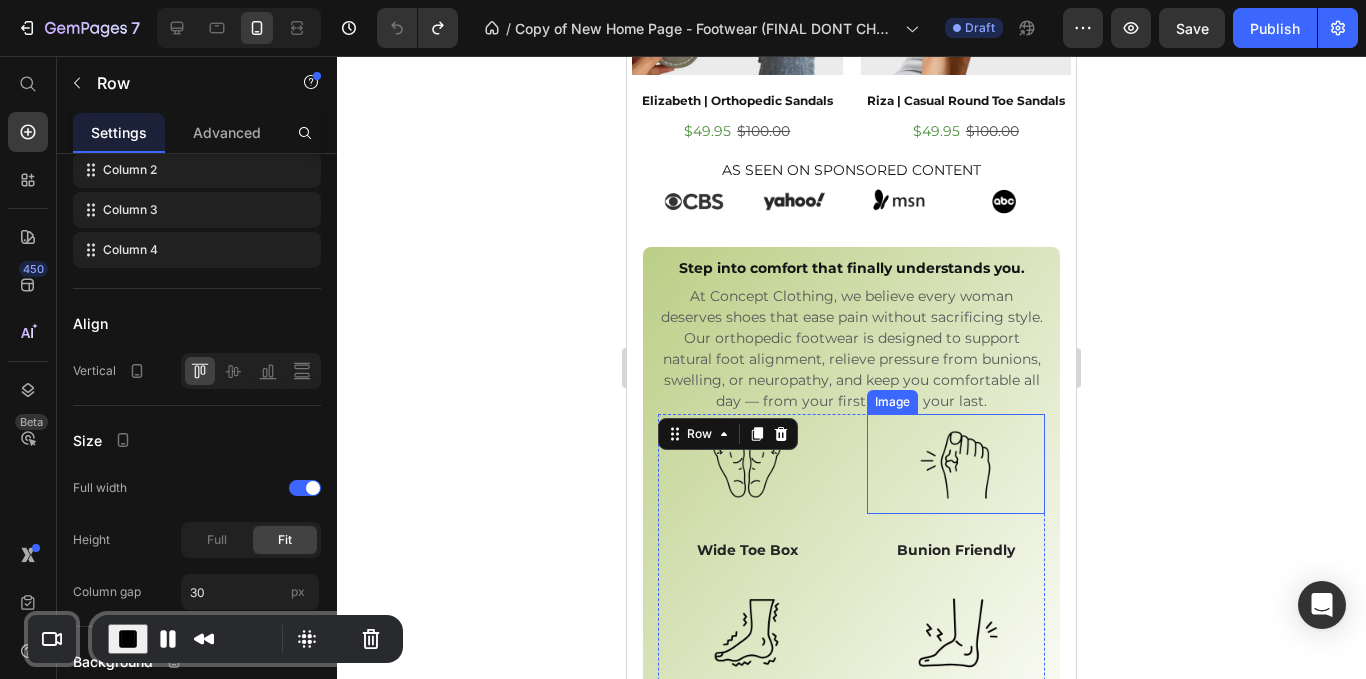 scroll, scrollTop: 1388, scrollLeft: 0, axis: vertical 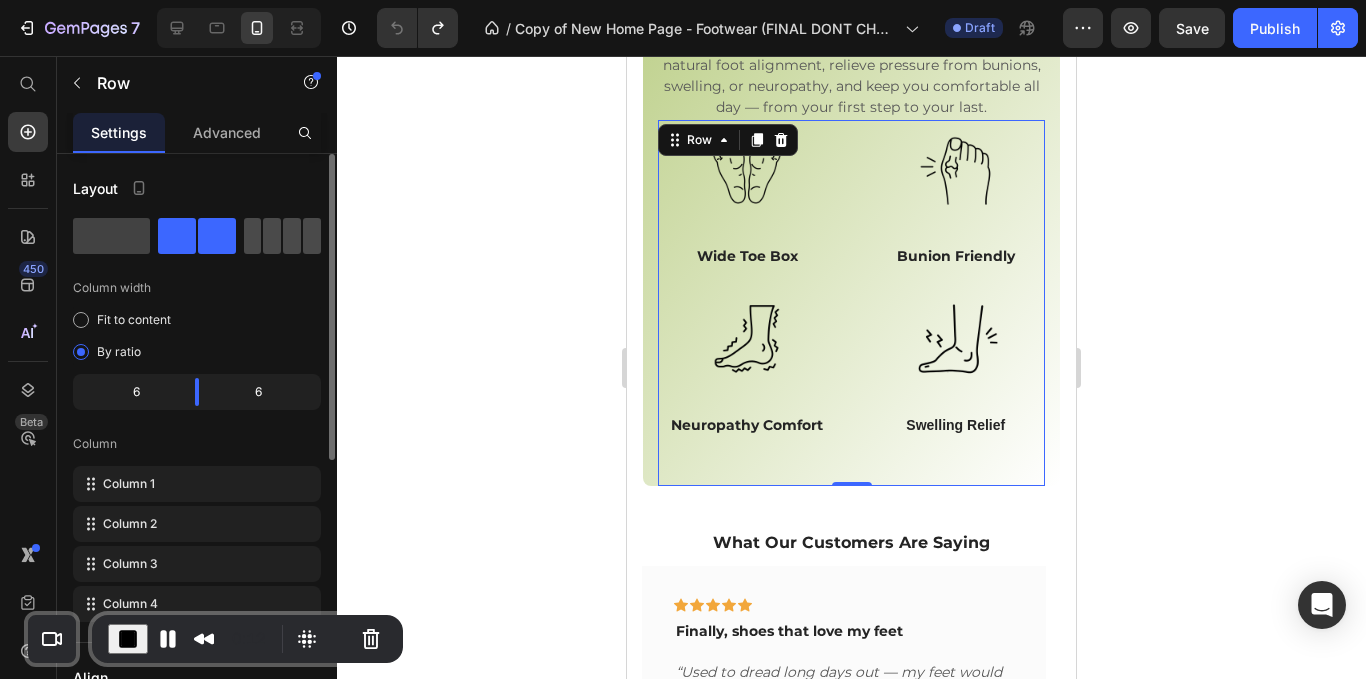click 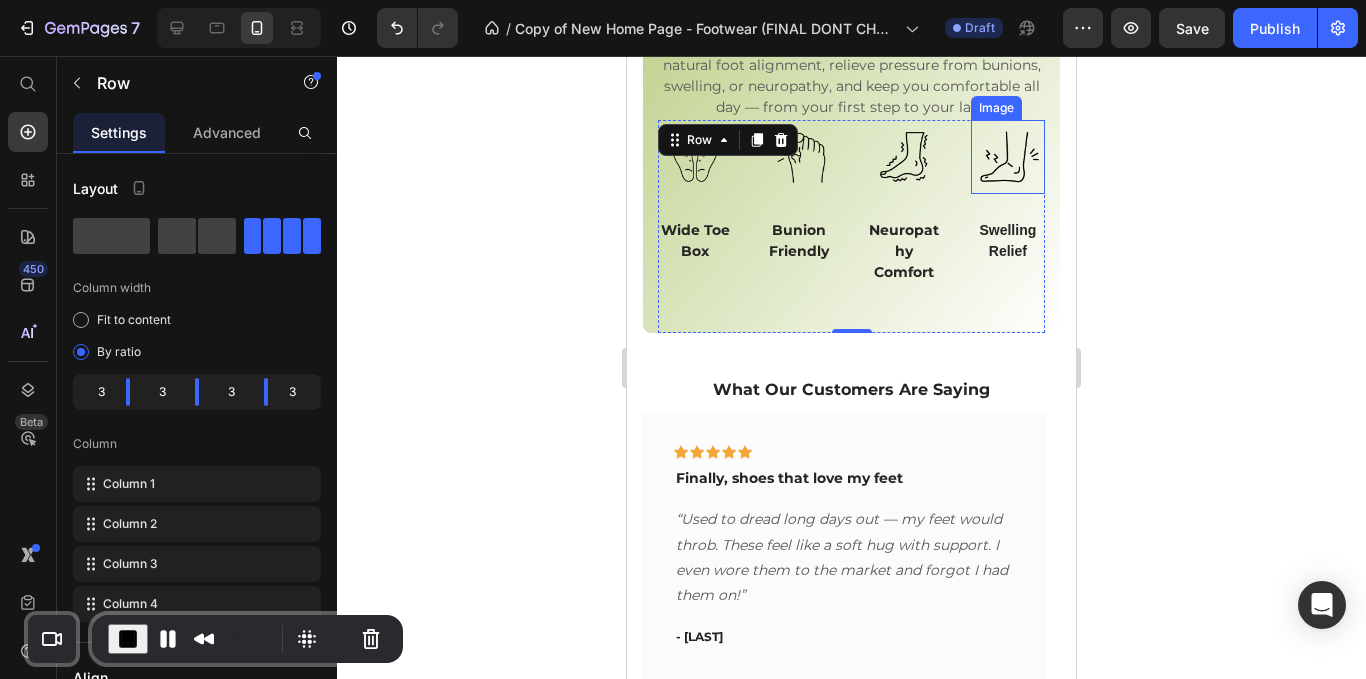 click at bounding box center (1008, 157) 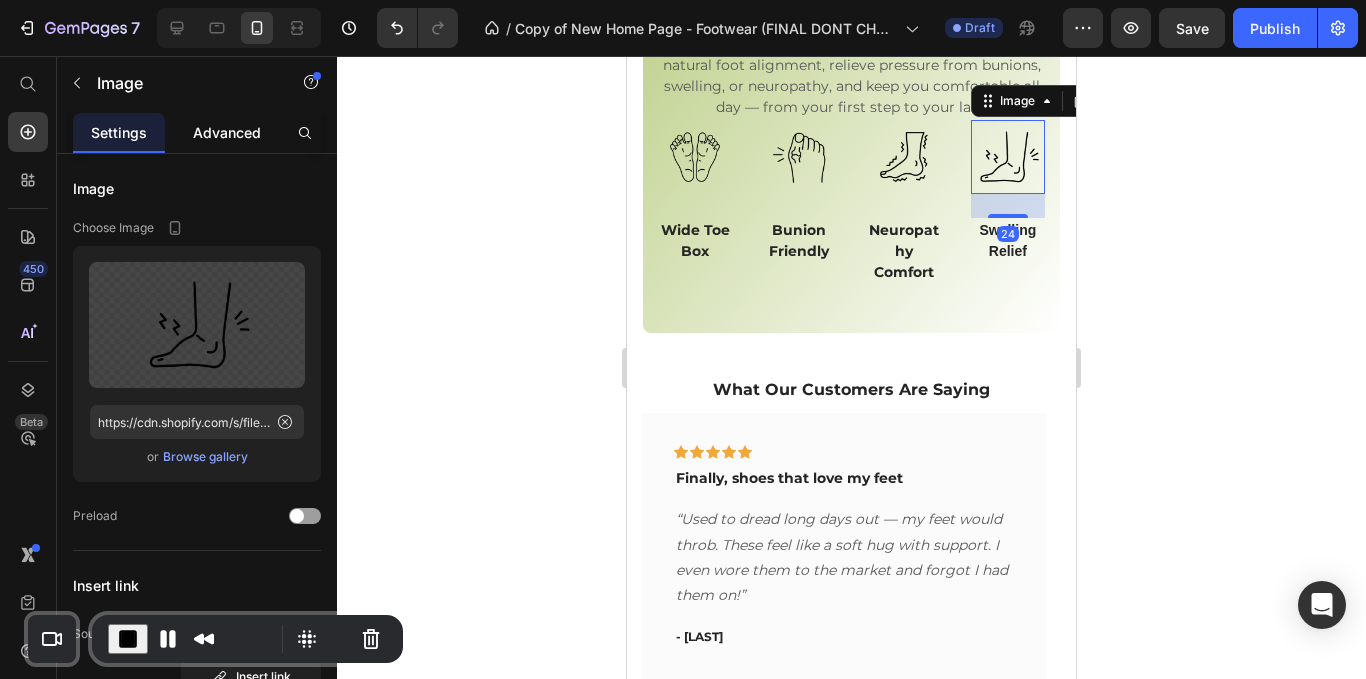click on "Advanced" 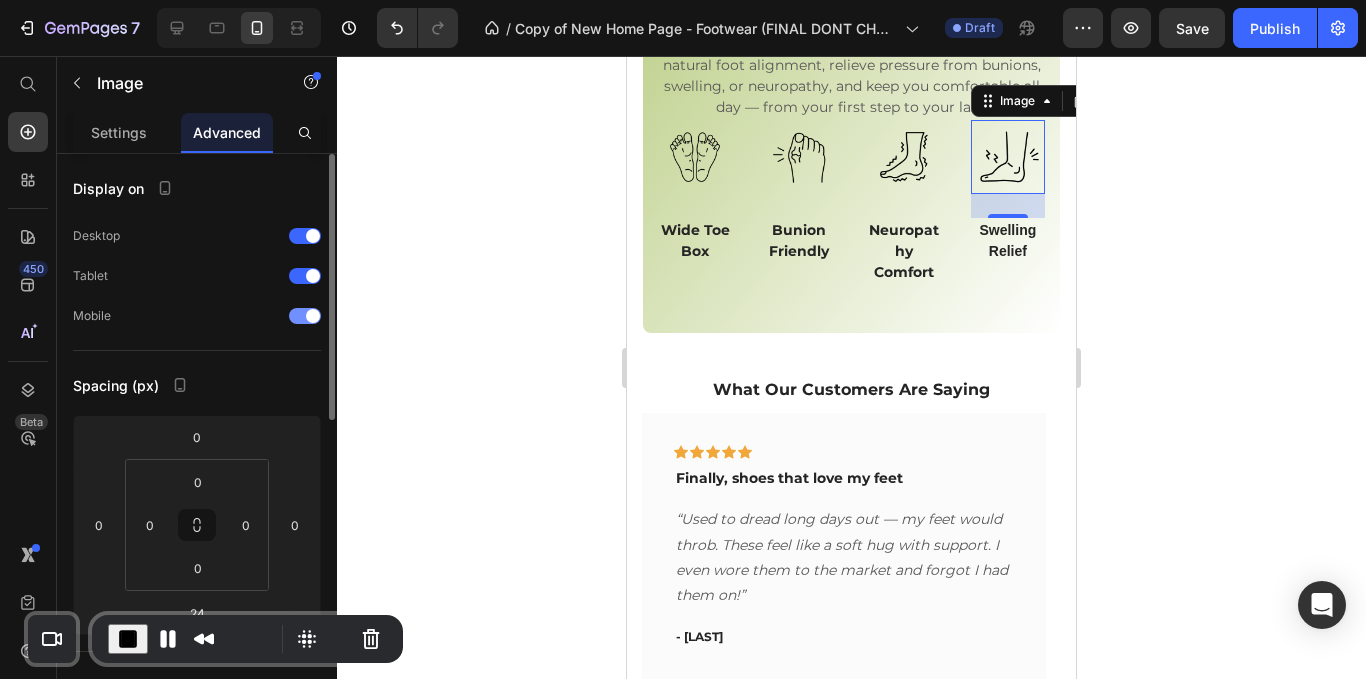 click at bounding box center (305, 316) 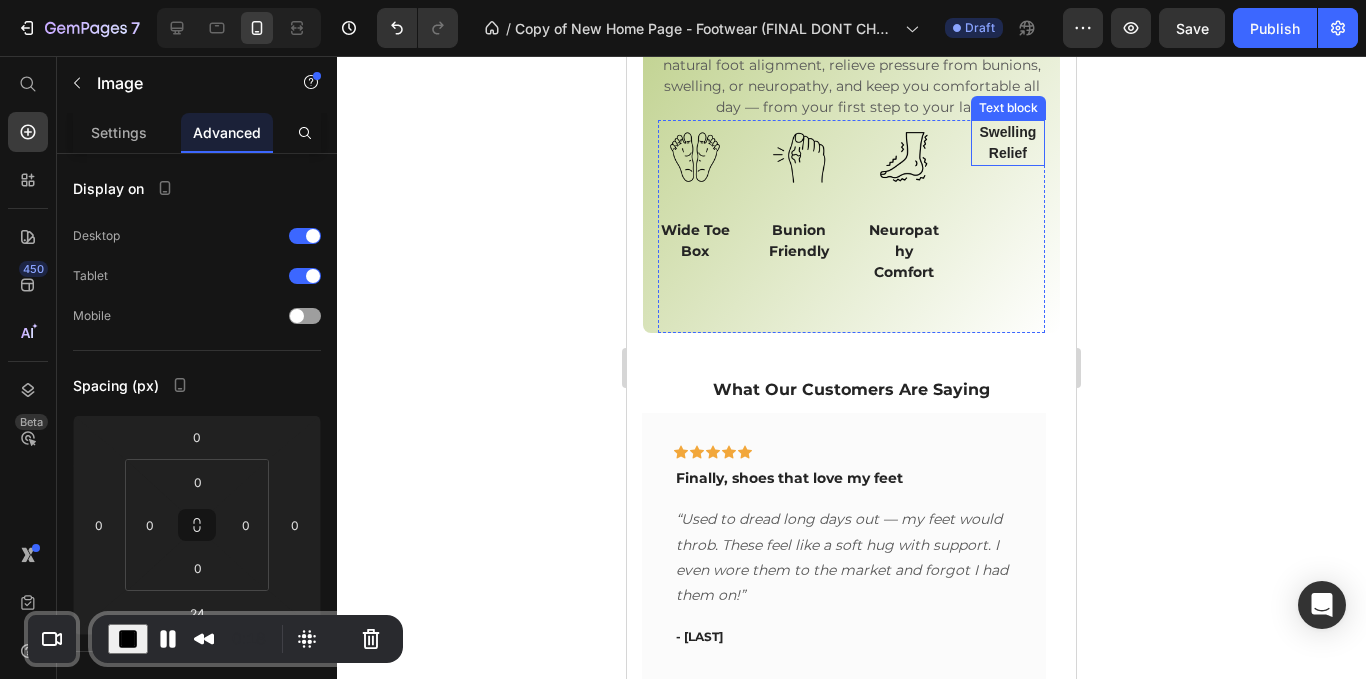 click on "Swelling Relief" at bounding box center [1007, 142] 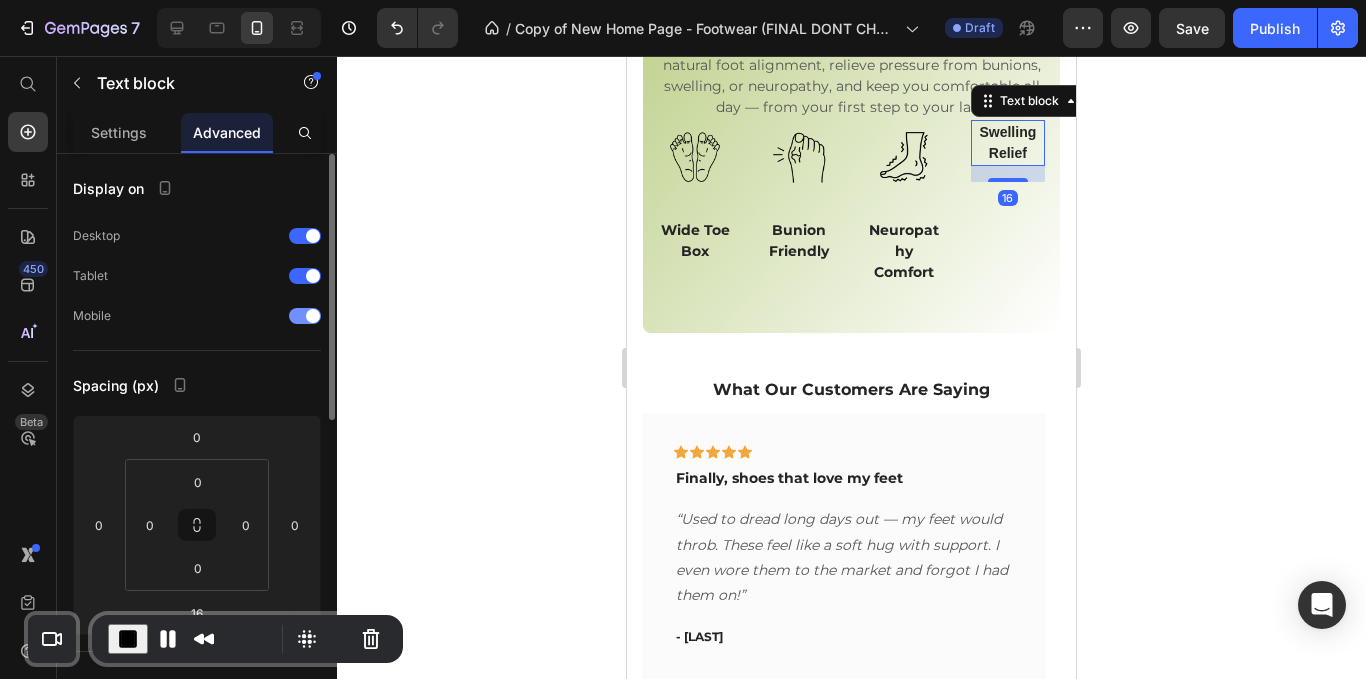 click at bounding box center (305, 316) 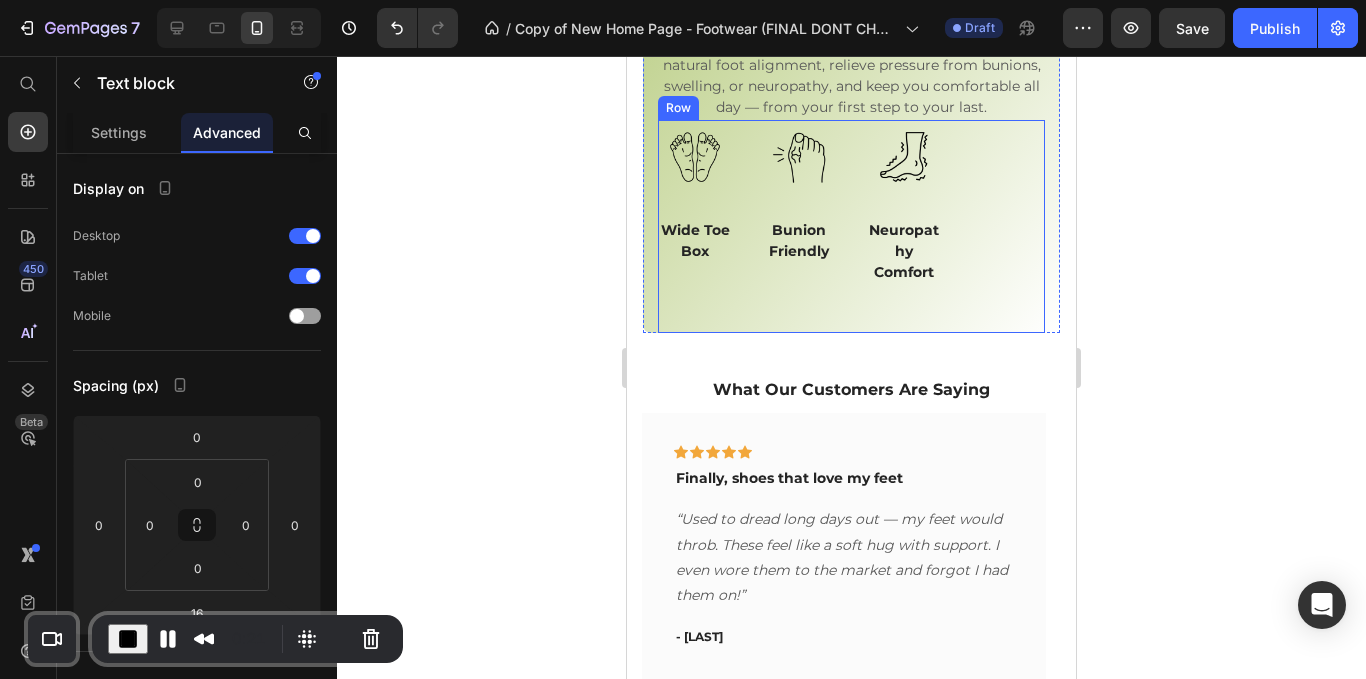 click on "Image  Wide Toe Box Text block Image Bunion Friendly Text block Image Neuropathy Comfort Text block Image Swelling Relief Text block   16 Row" at bounding box center [851, 226] 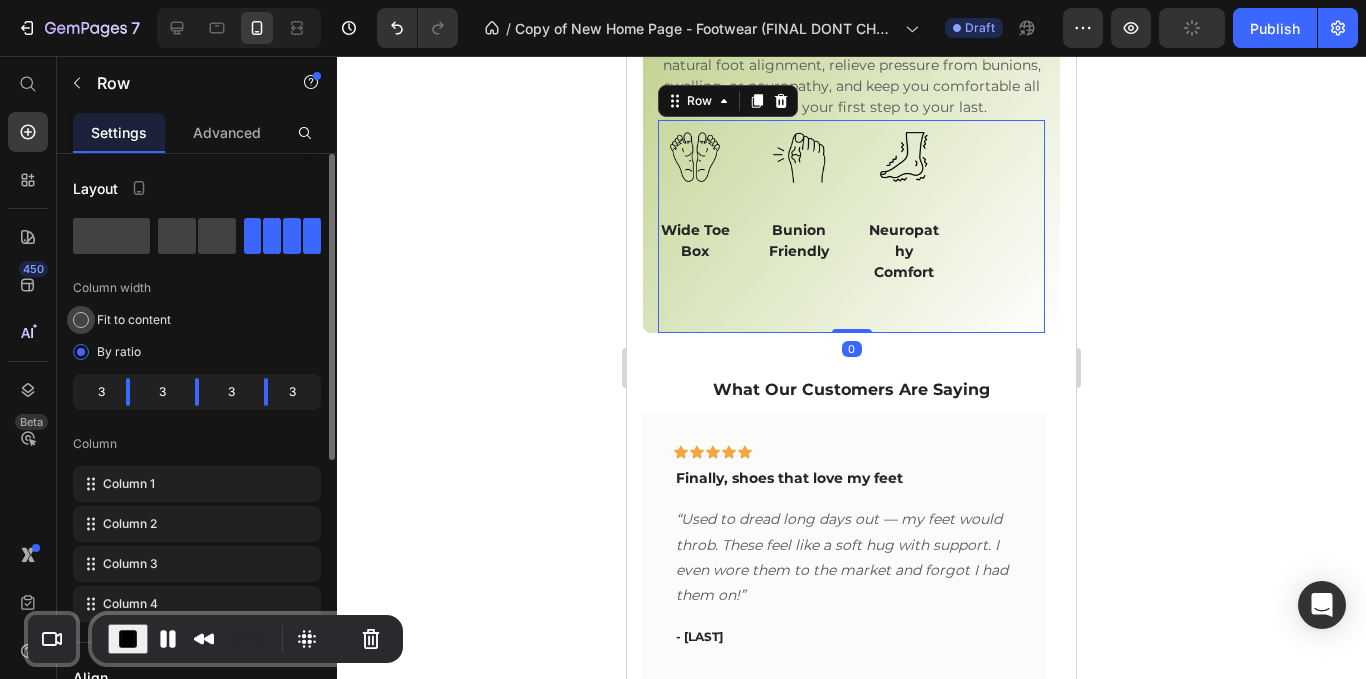 click on "Fit to content" at bounding box center [134, 320] 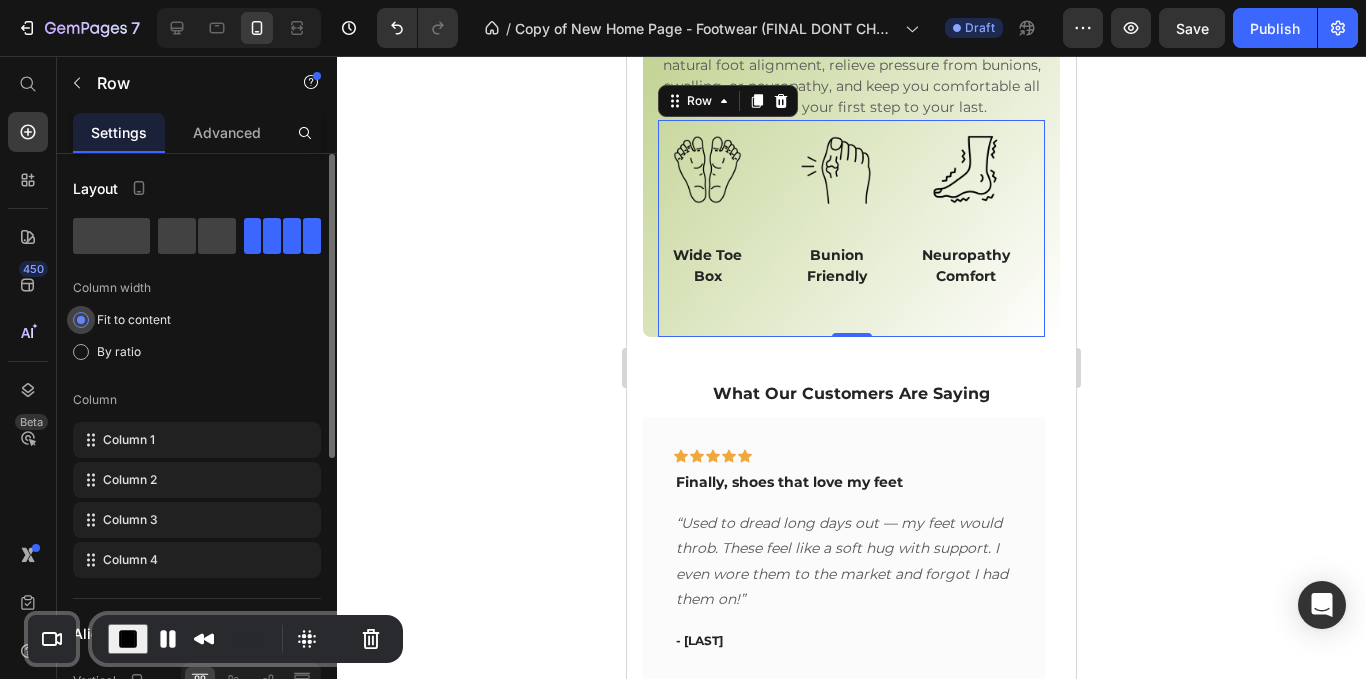 scroll, scrollTop: 1537, scrollLeft: 0, axis: vertical 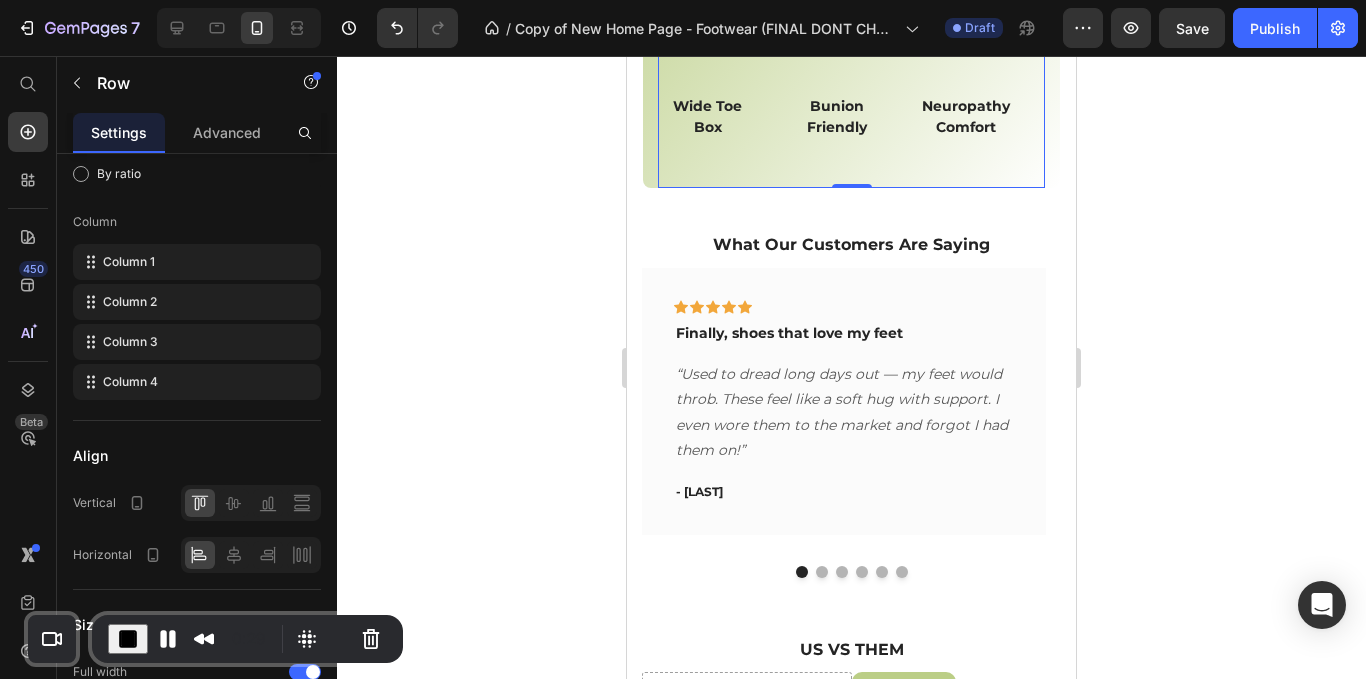 click at bounding box center [128, 639] 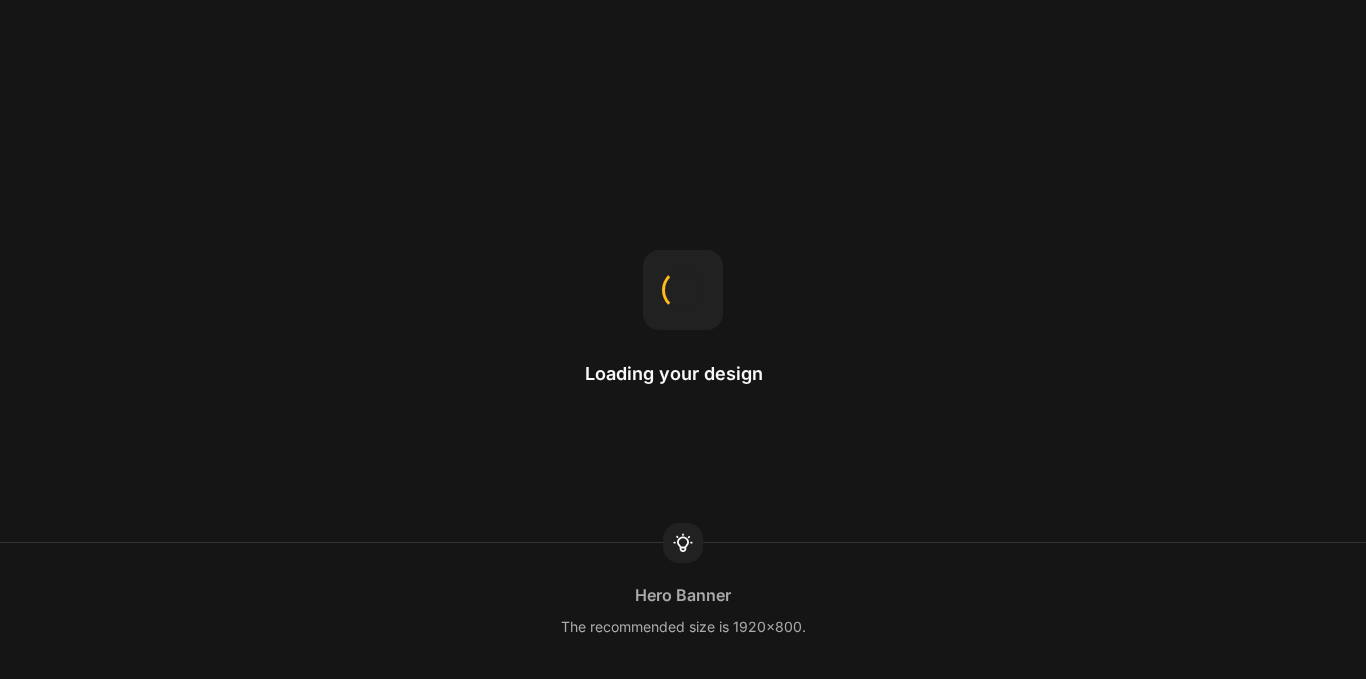 scroll, scrollTop: 0, scrollLeft: 0, axis: both 